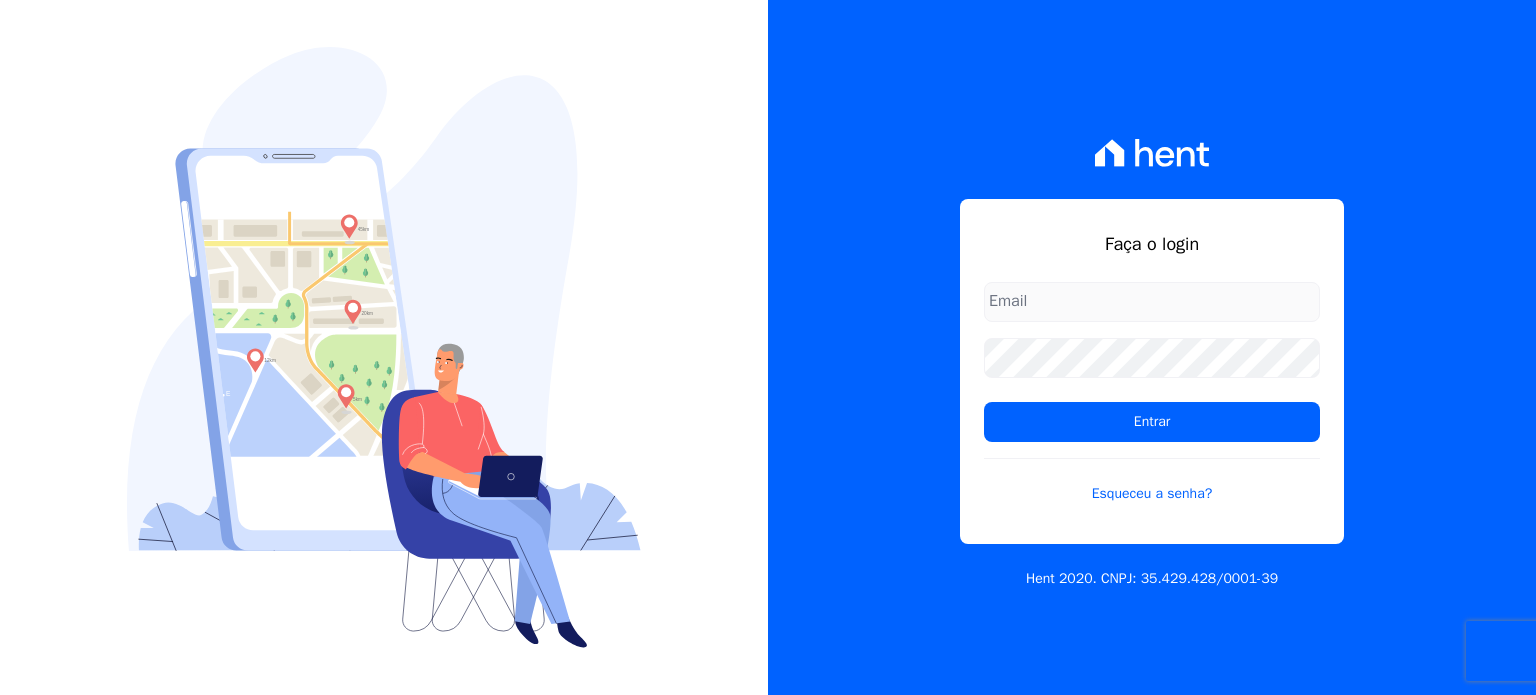 scroll, scrollTop: 0, scrollLeft: 0, axis: both 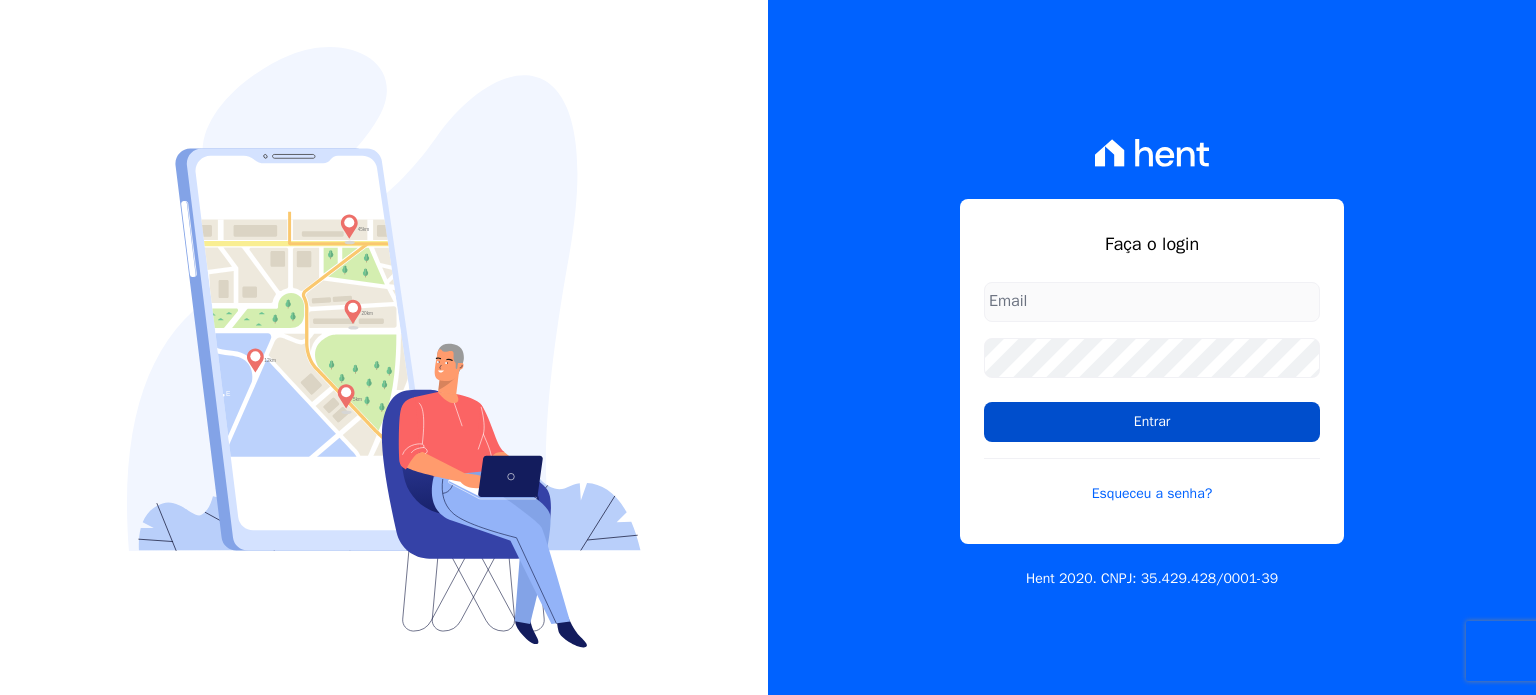 type on "[USERNAME]@[DOMAIN]" 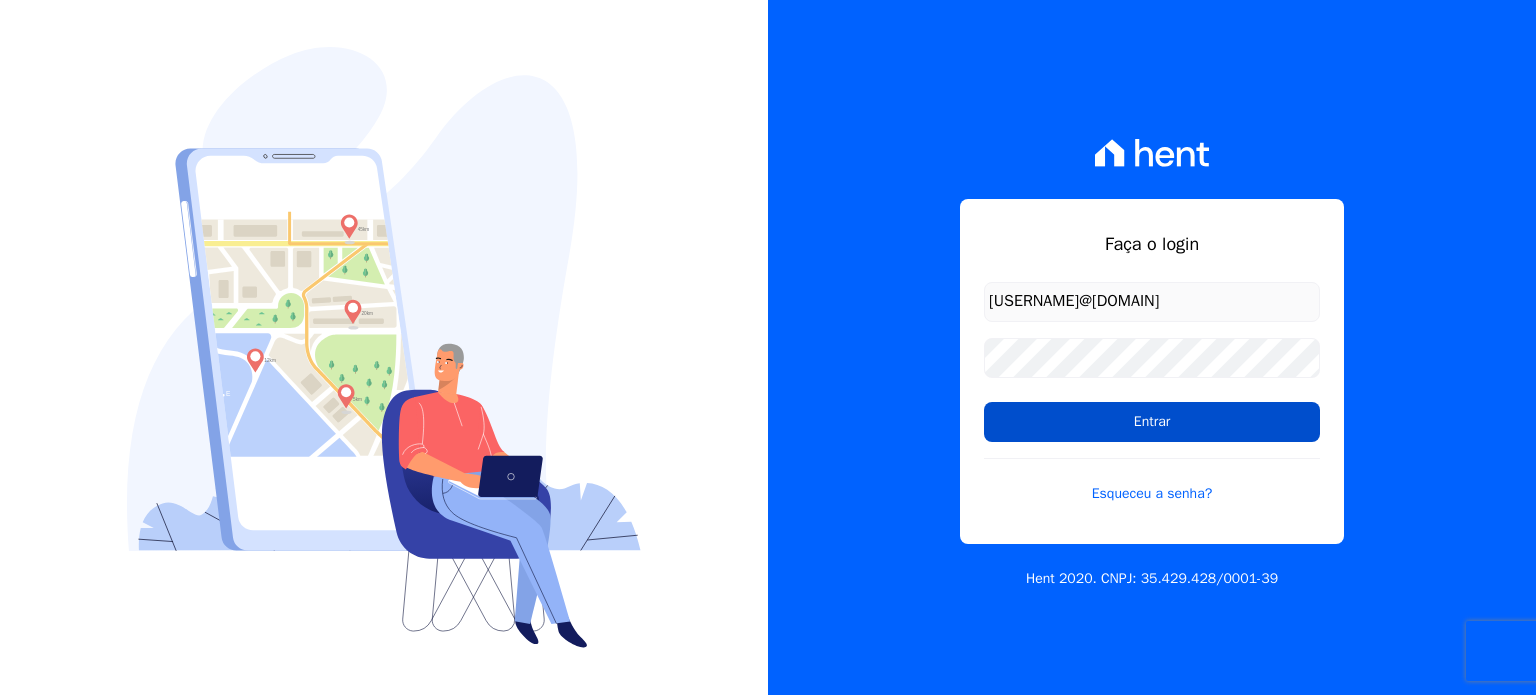 click on "Entrar" at bounding box center [1152, 422] 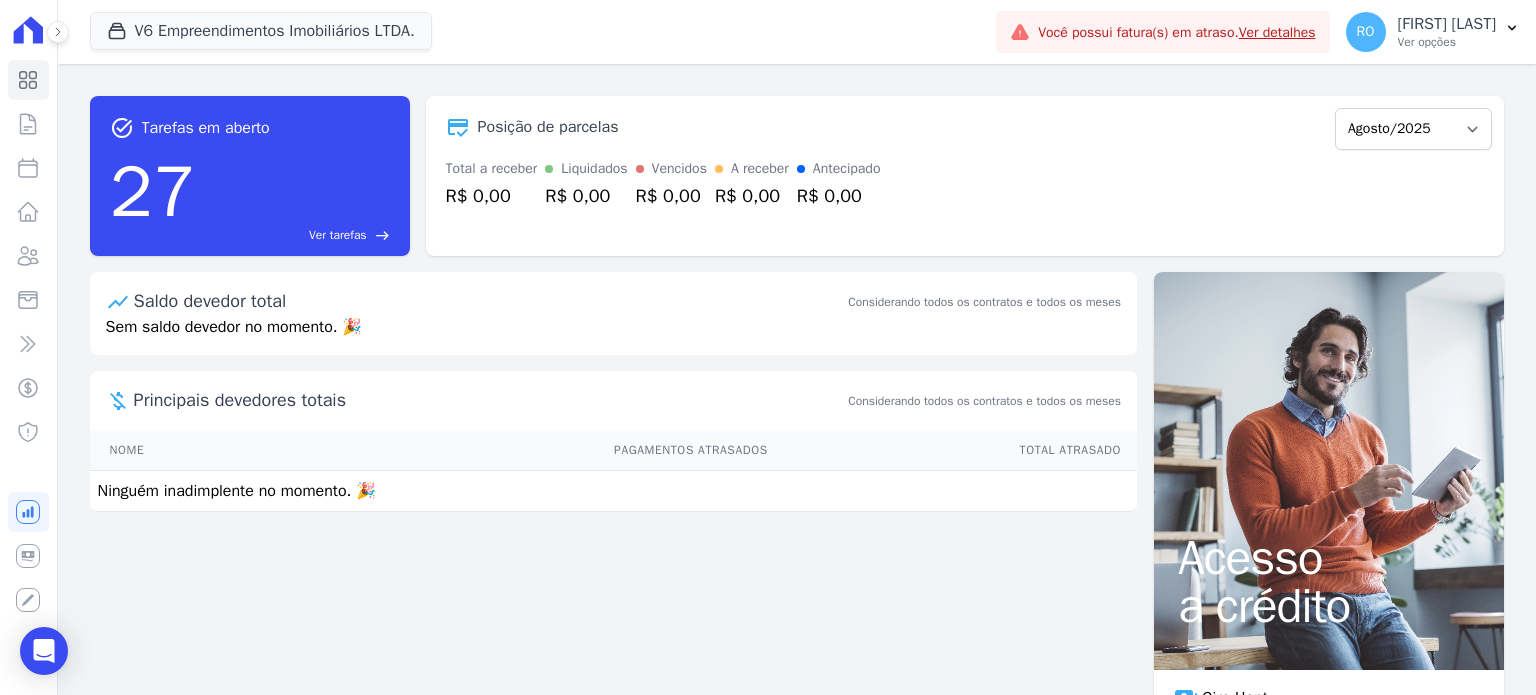 scroll, scrollTop: 0, scrollLeft: 0, axis: both 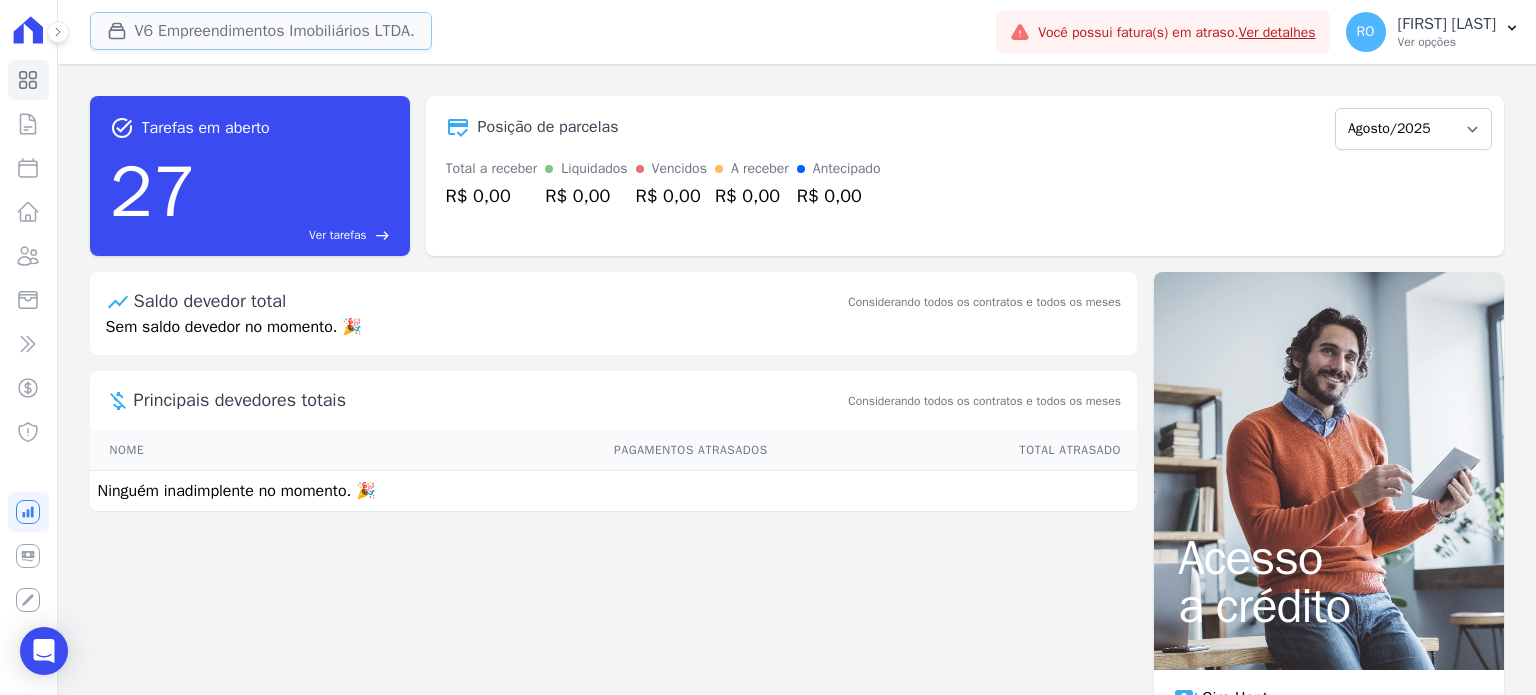 click on "V6 Empreendimentos Imobiliários LTDA." at bounding box center (261, 31) 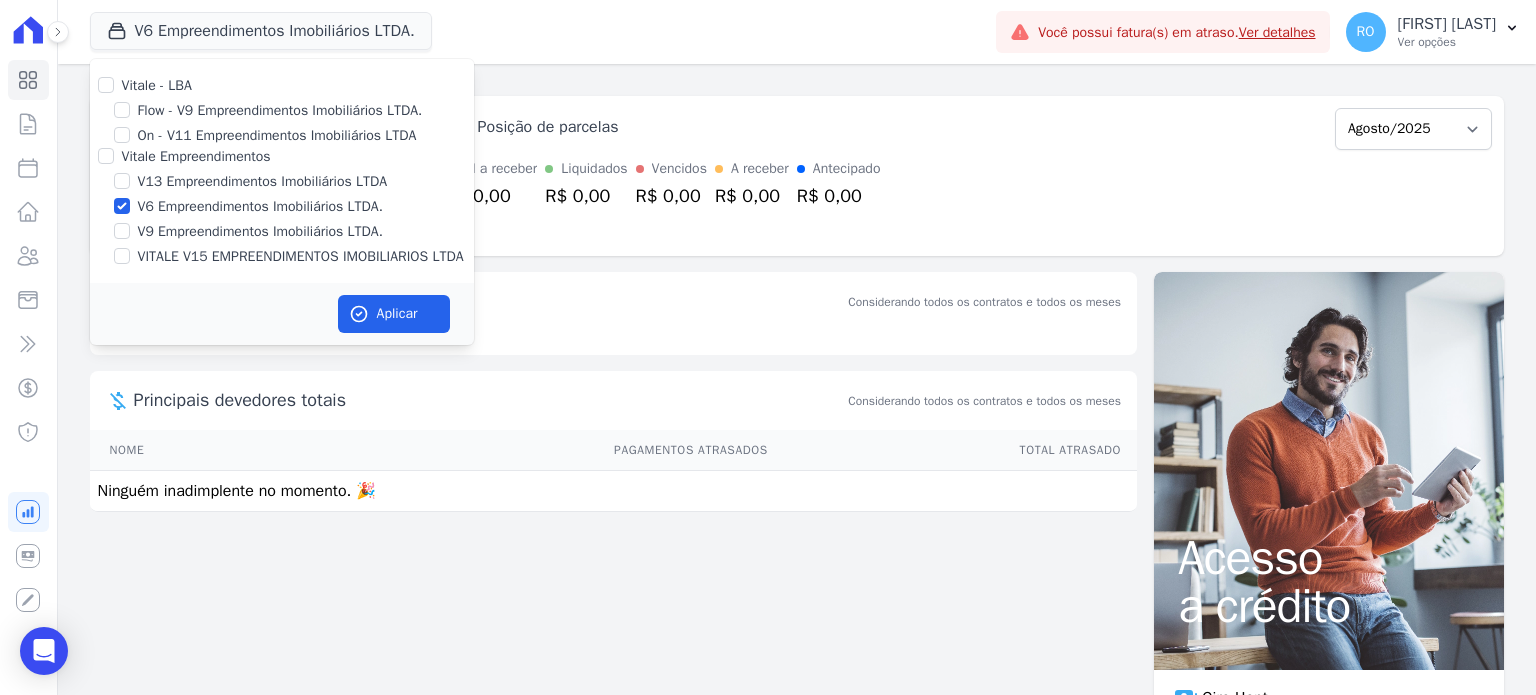 click on "V13 Empreendimentos Imobiliários LTDA" at bounding box center (262, 181) 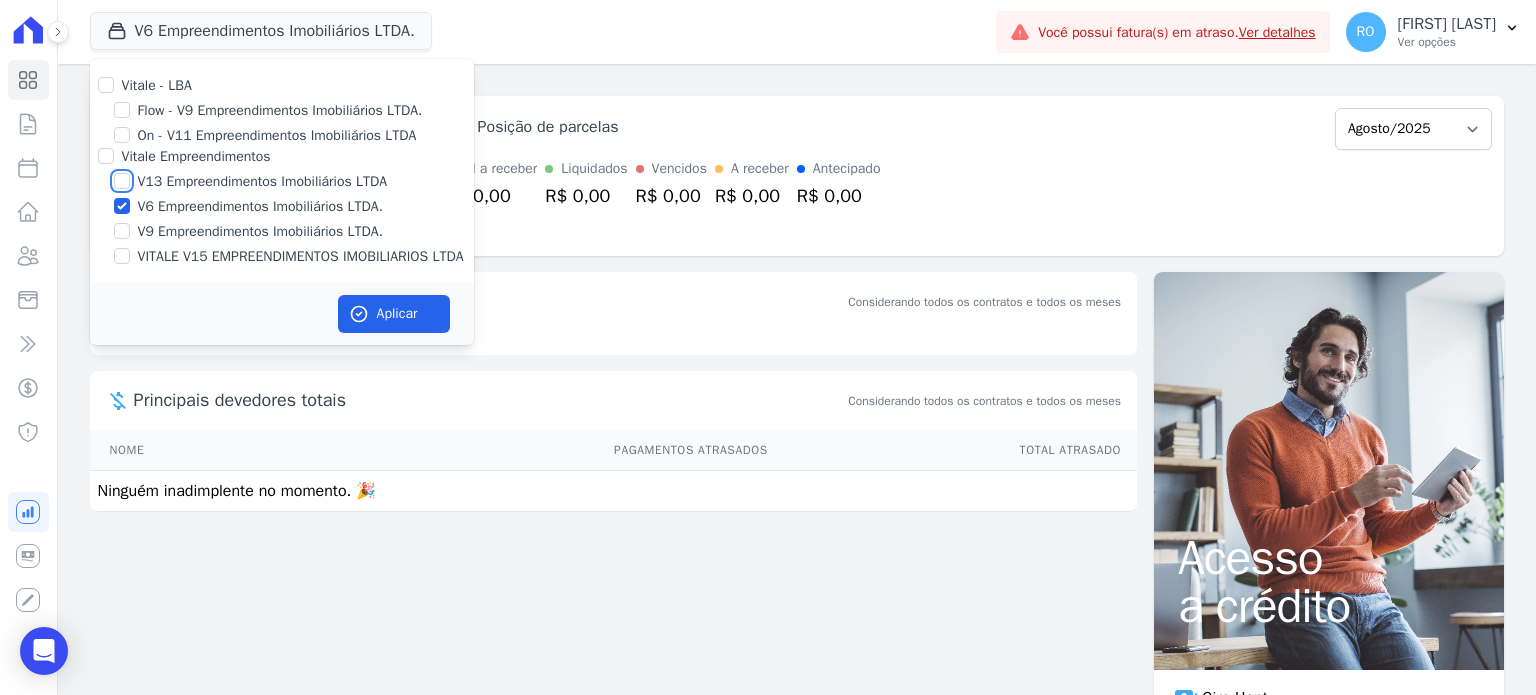click on "V13 Empreendimentos Imobiliários LTDA" at bounding box center (122, 181) 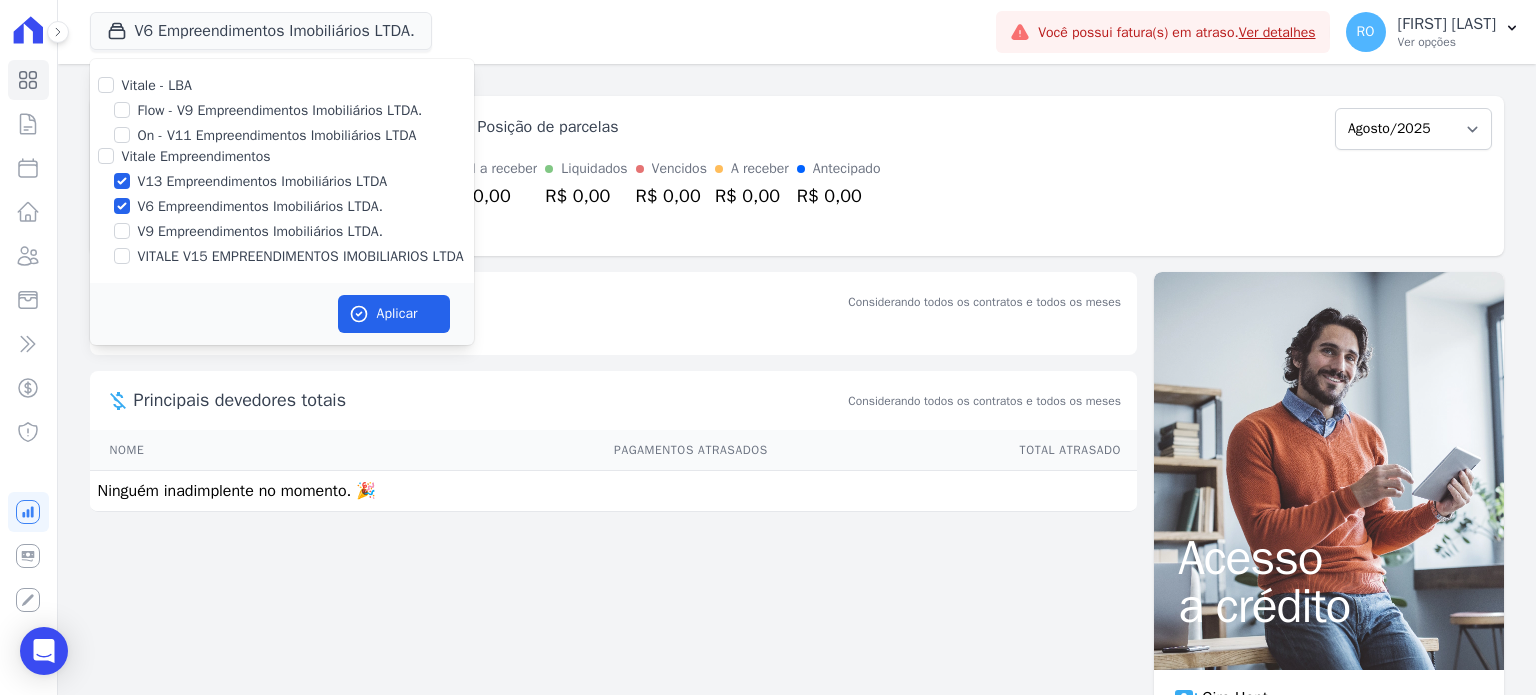 click on "V6 Empreendimentos Imobiliários LTDA." at bounding box center (260, 206) 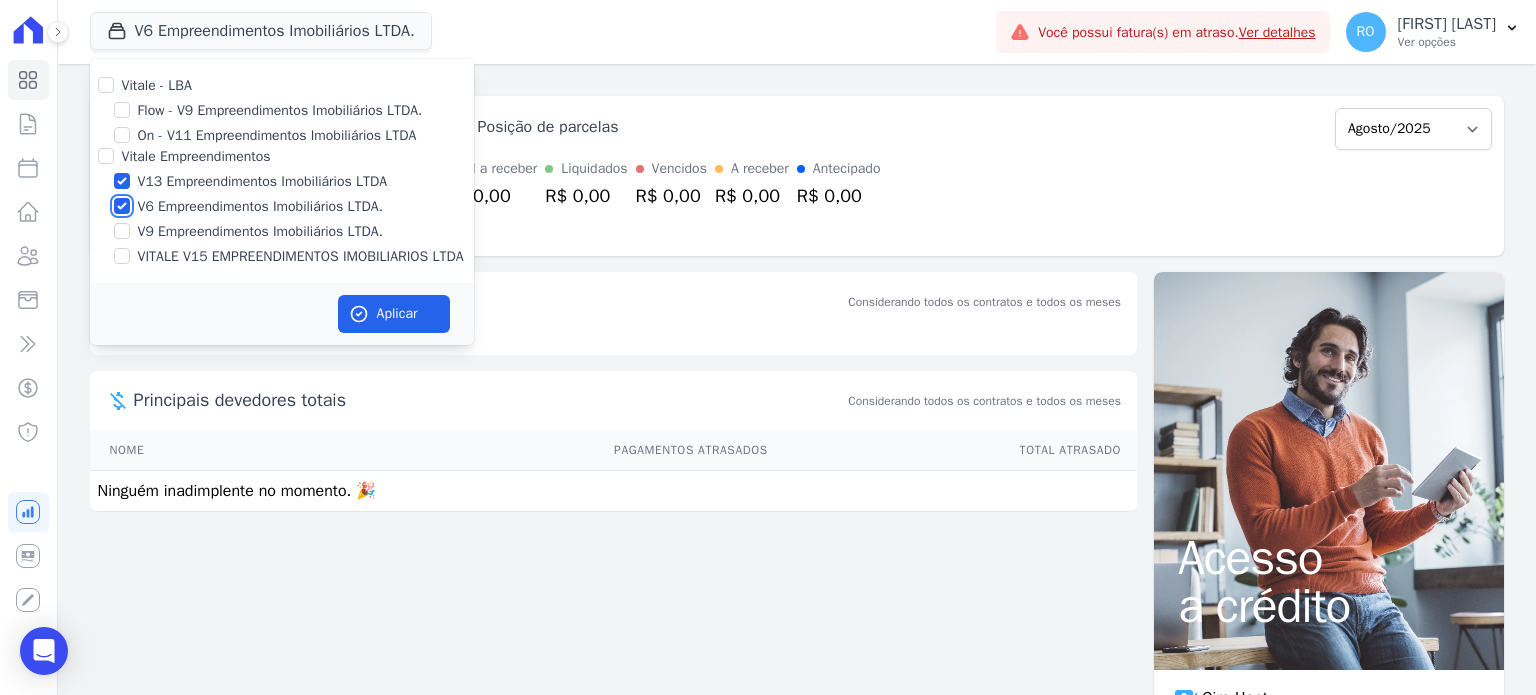 click on "V6 Empreendimentos Imobiliários LTDA." at bounding box center (122, 206) 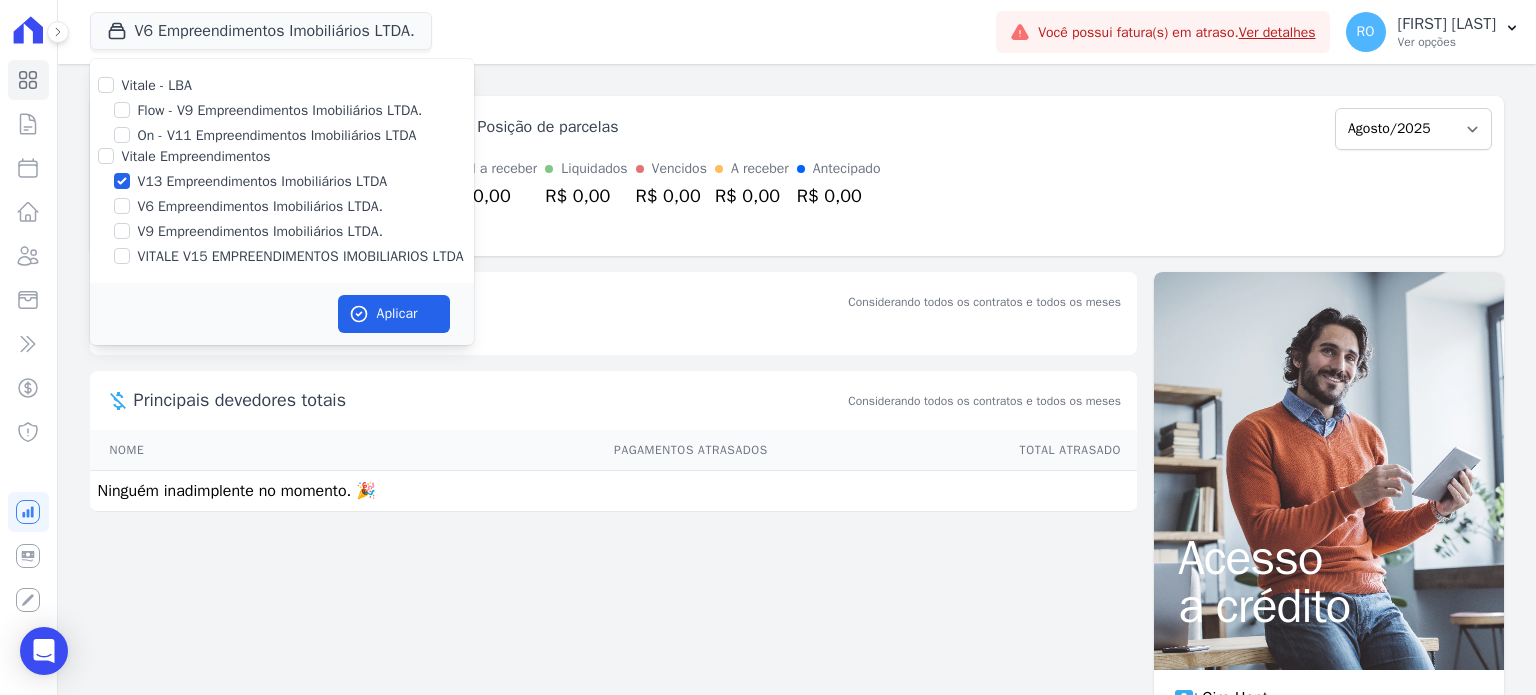 click on "VITALE V15 EMPREENDIMENTOS IMOBILIARIOS LTDA" at bounding box center (301, 256) 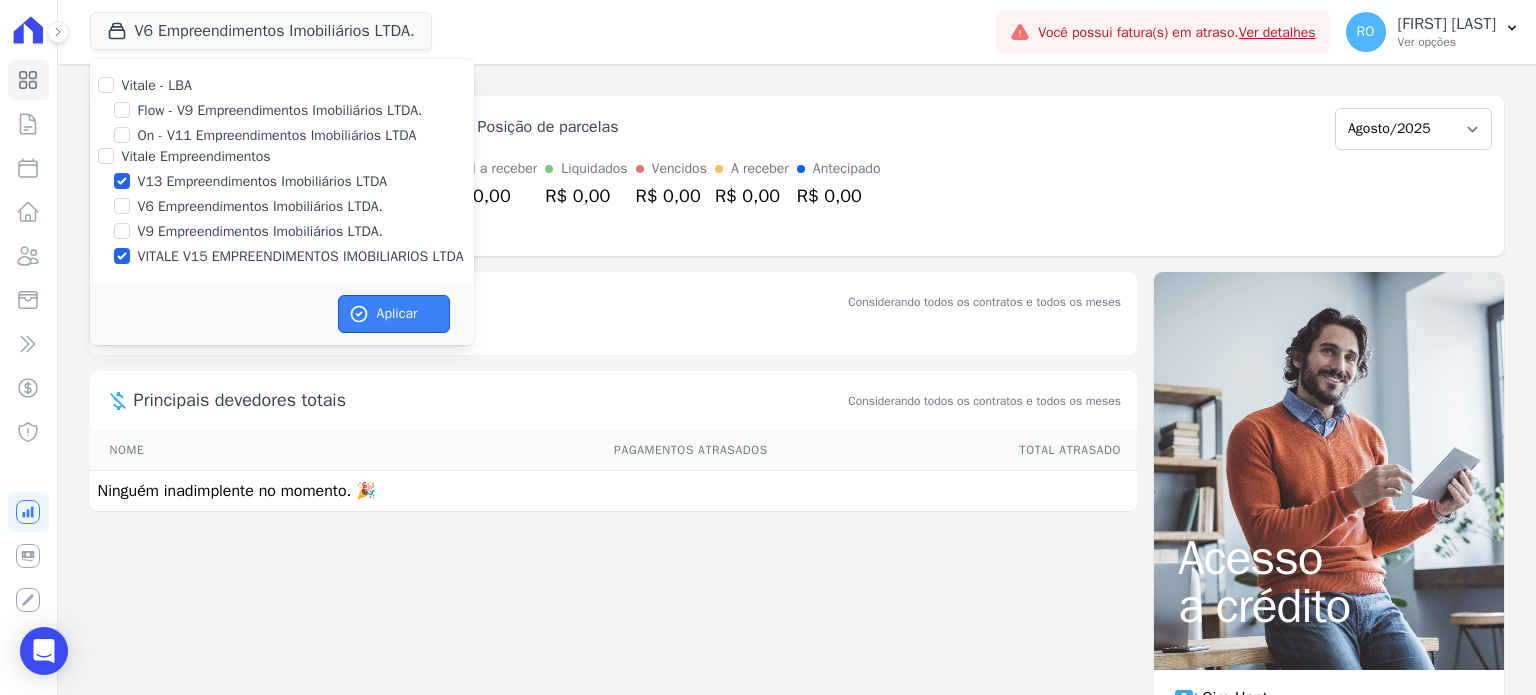 click on "Aplicar" at bounding box center (394, 314) 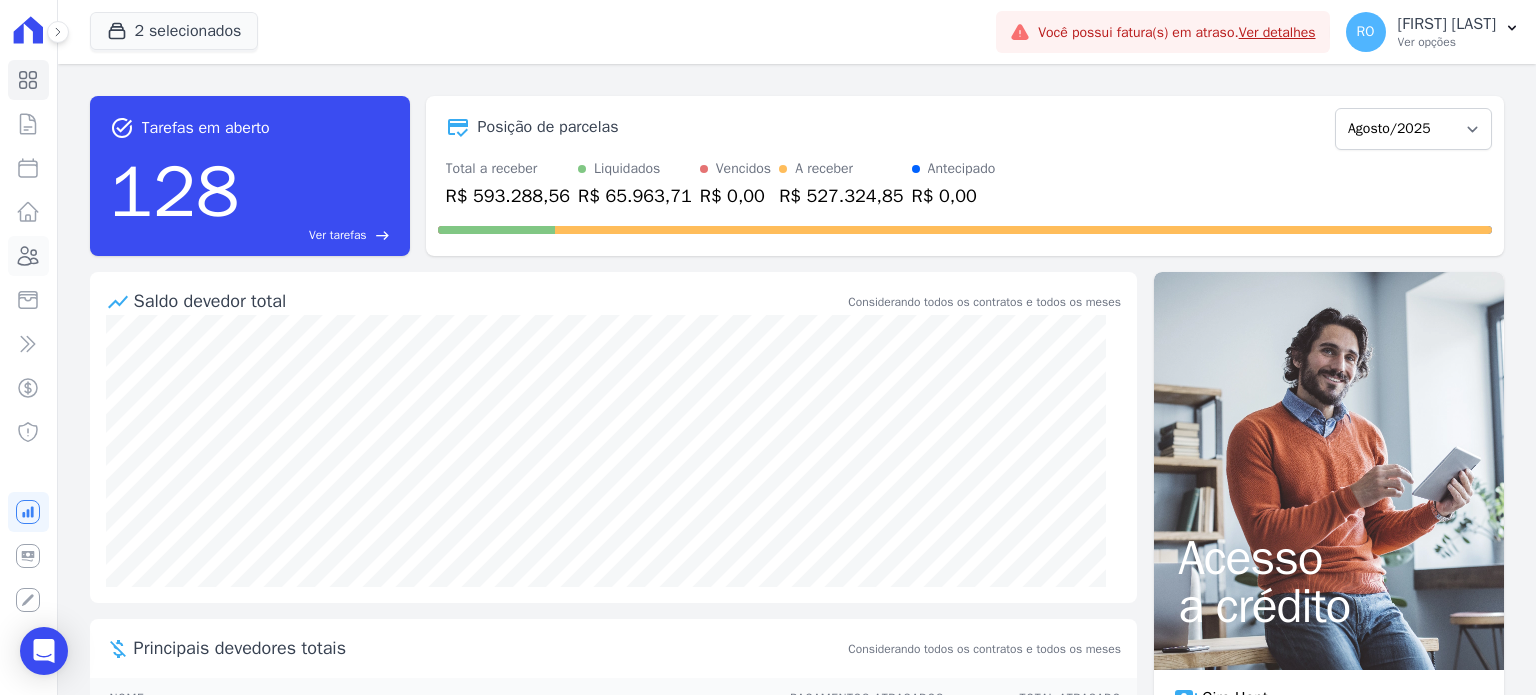 click 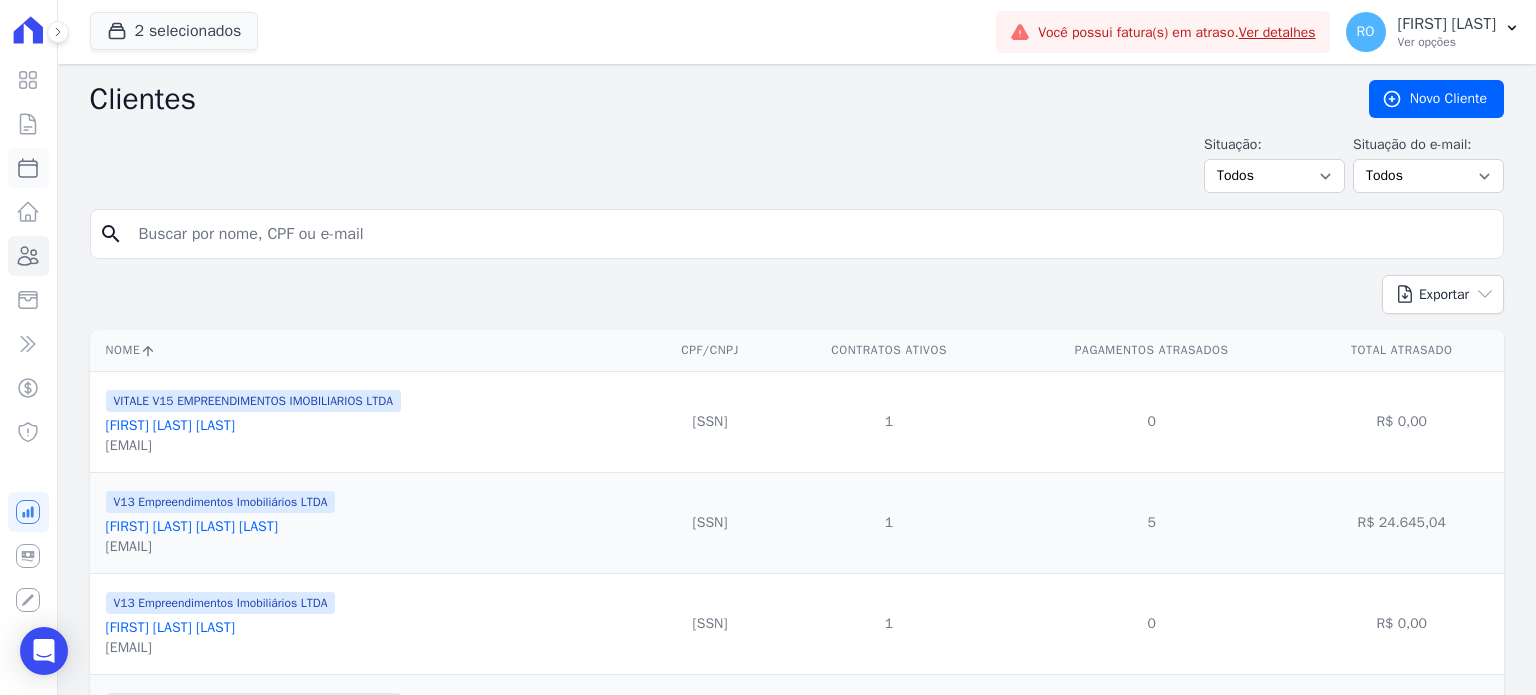 click on "Parcelas" at bounding box center (28, 168) 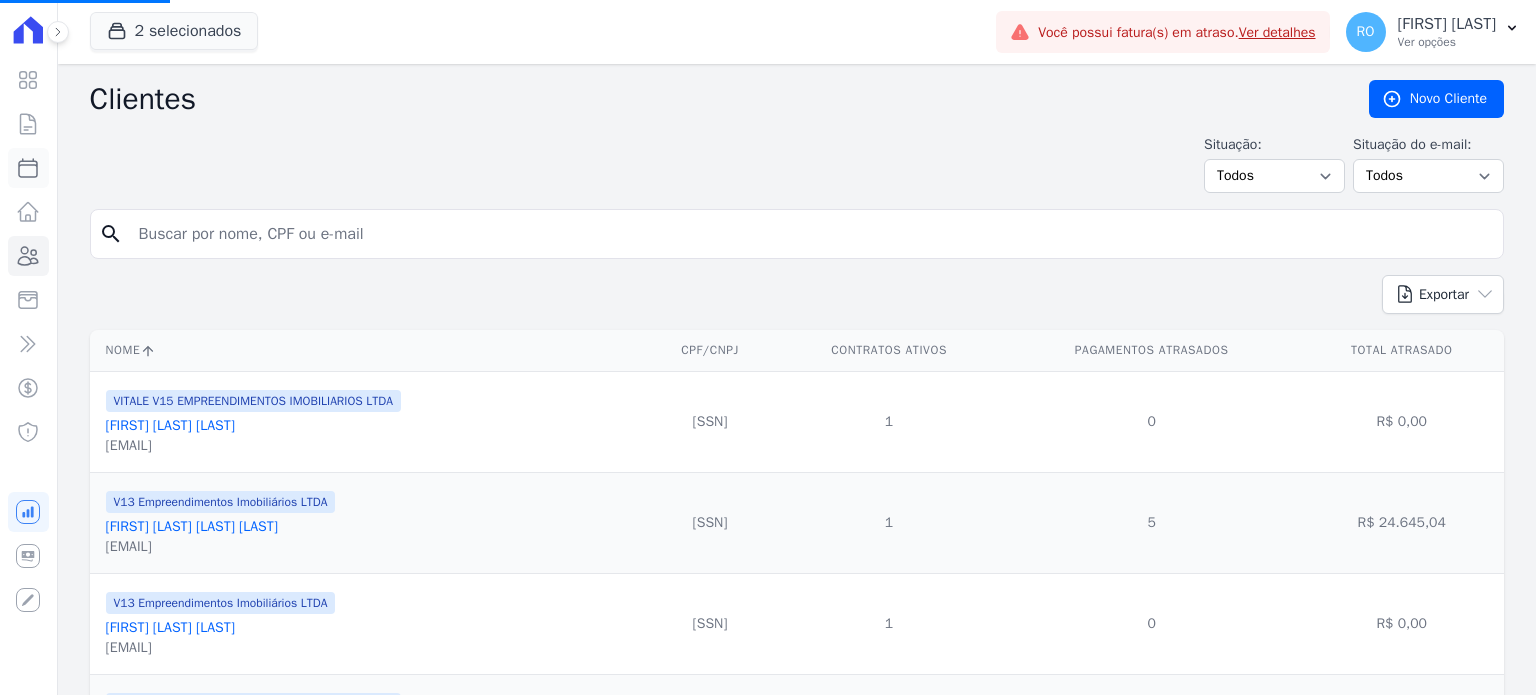 select 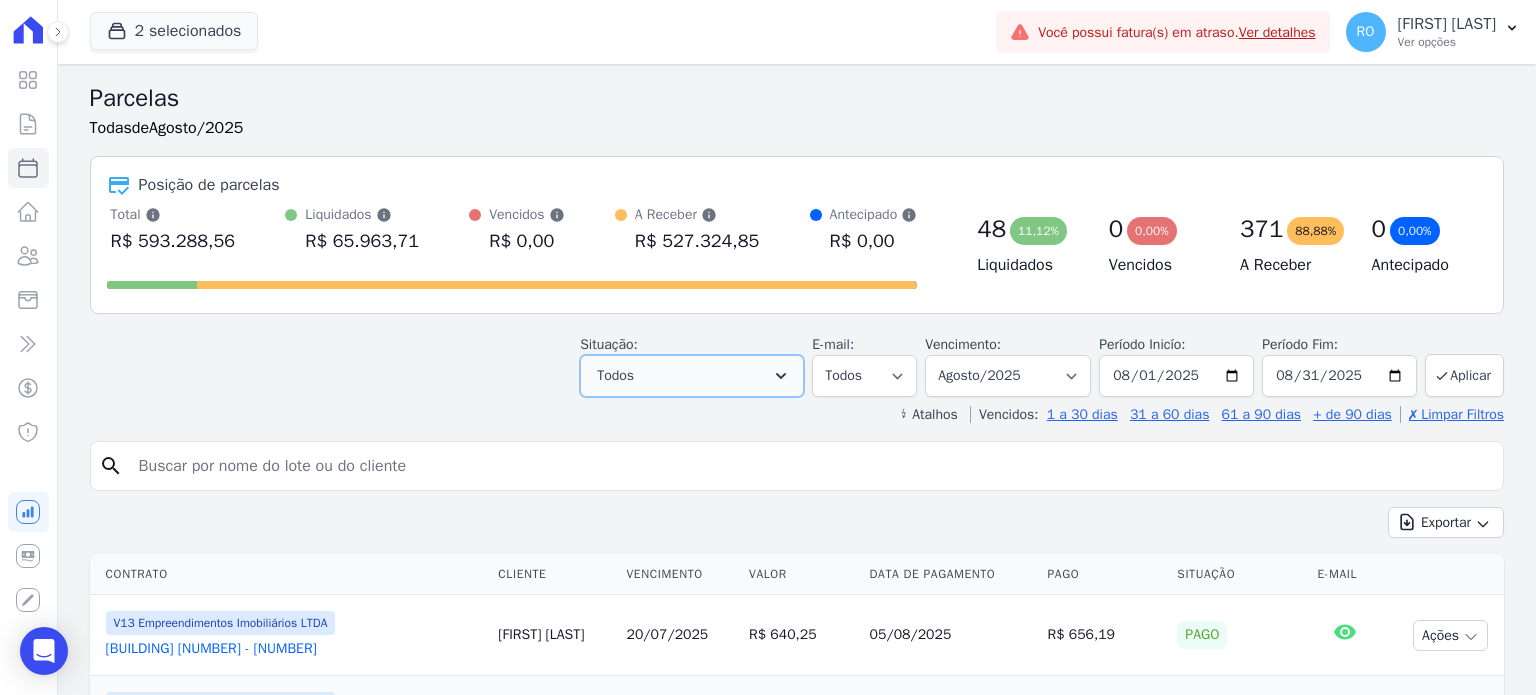 click 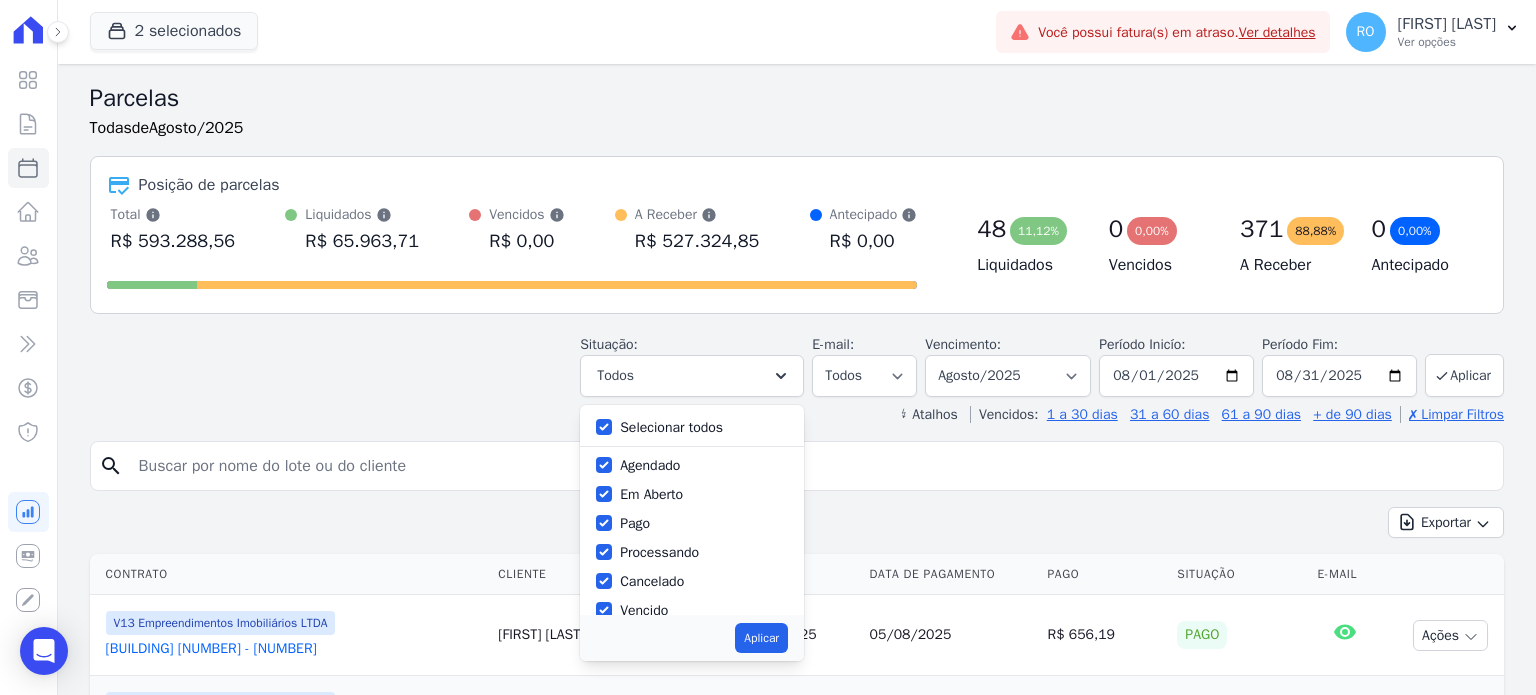 click on "Selecionar todos" at bounding box center (671, 427) 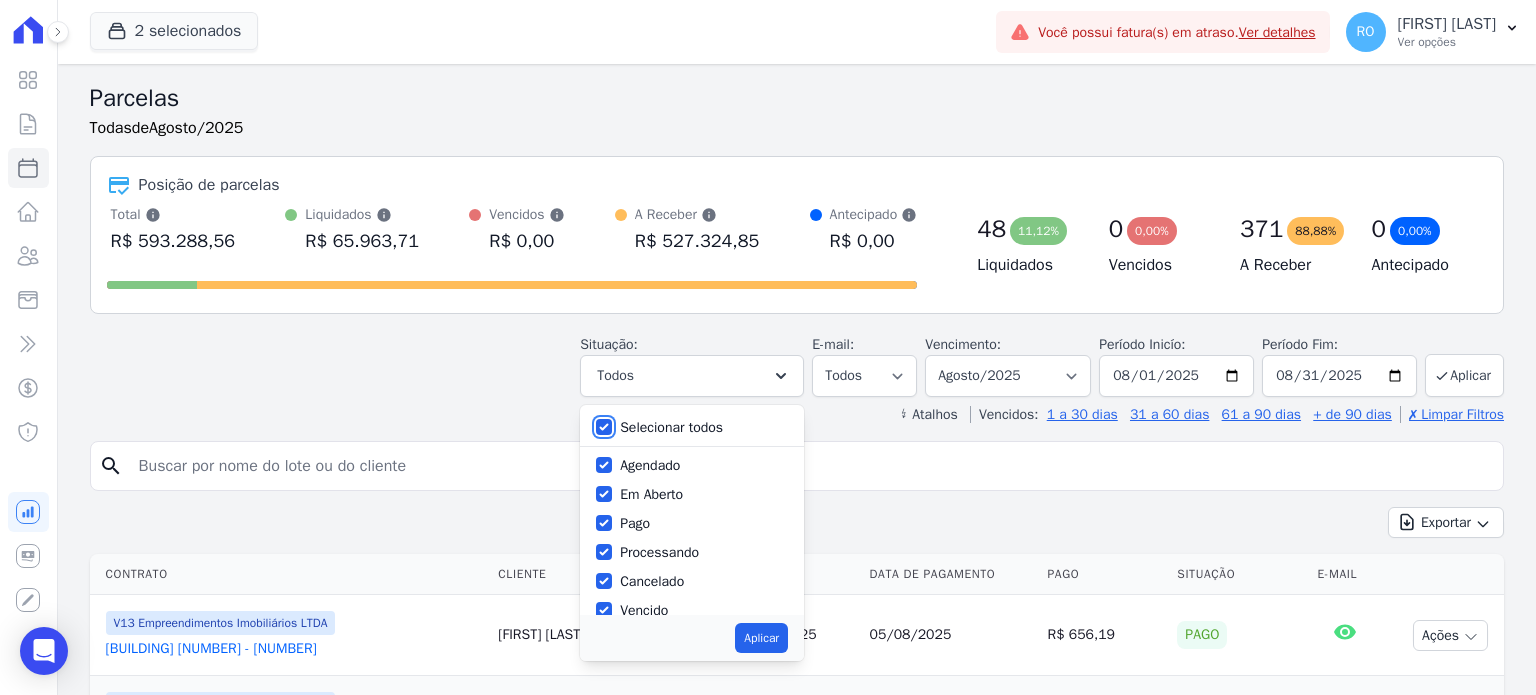 click on "Selecionar todos" at bounding box center [604, 427] 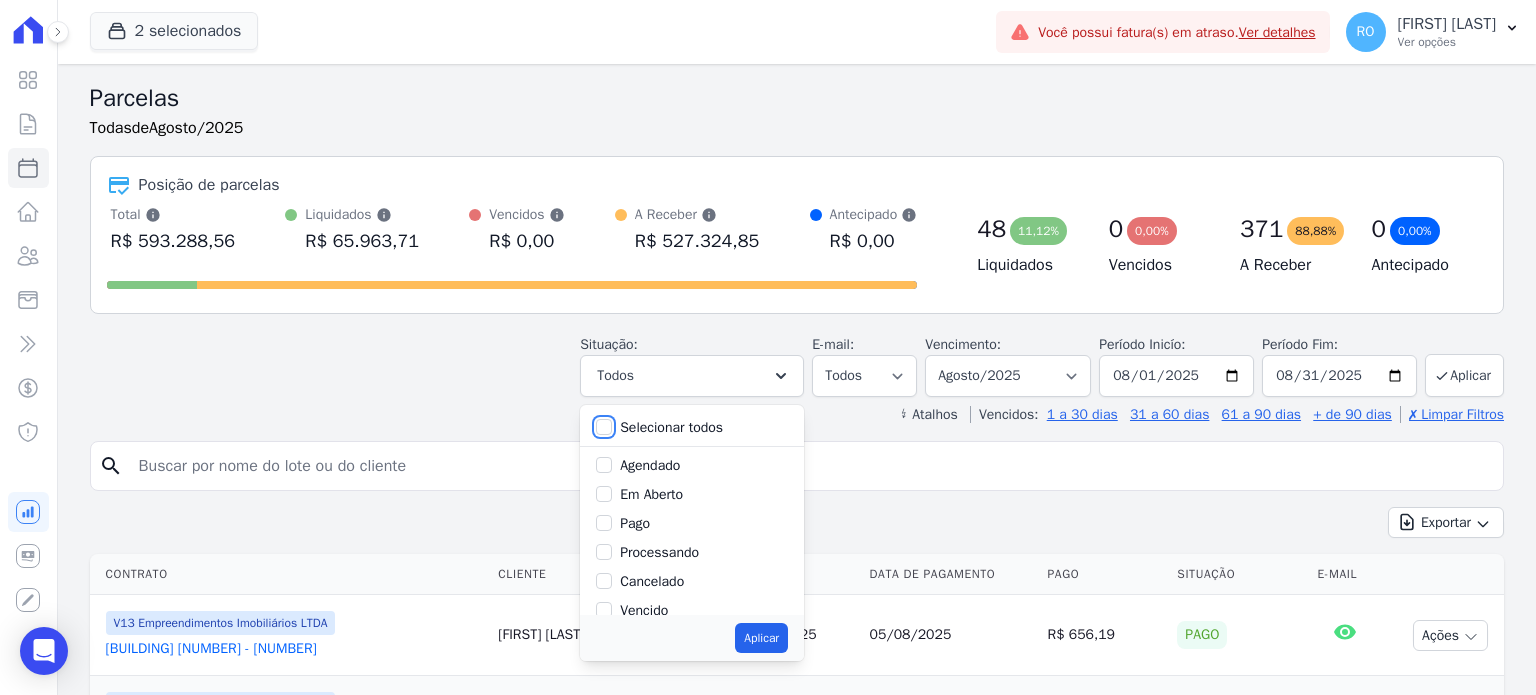 checkbox on "false" 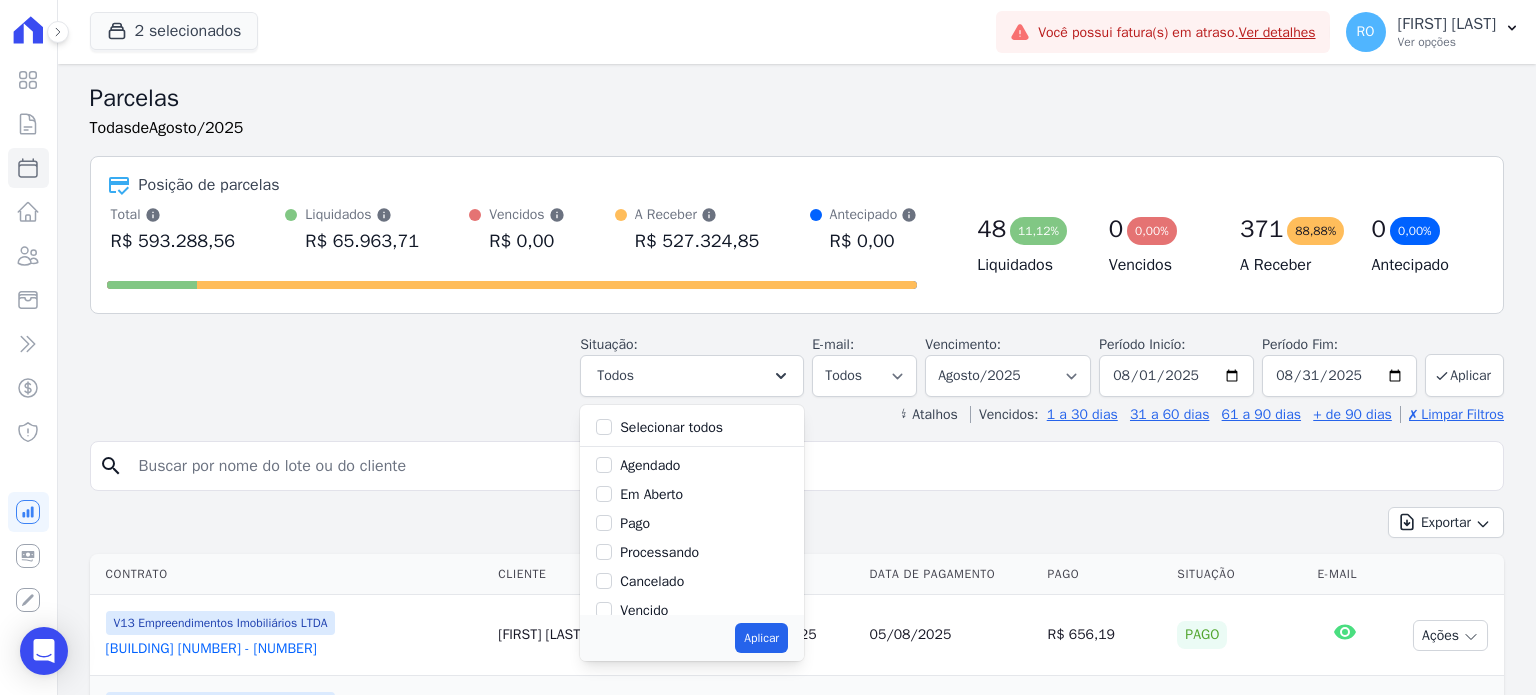 click on "Pago" at bounding box center (635, 523) 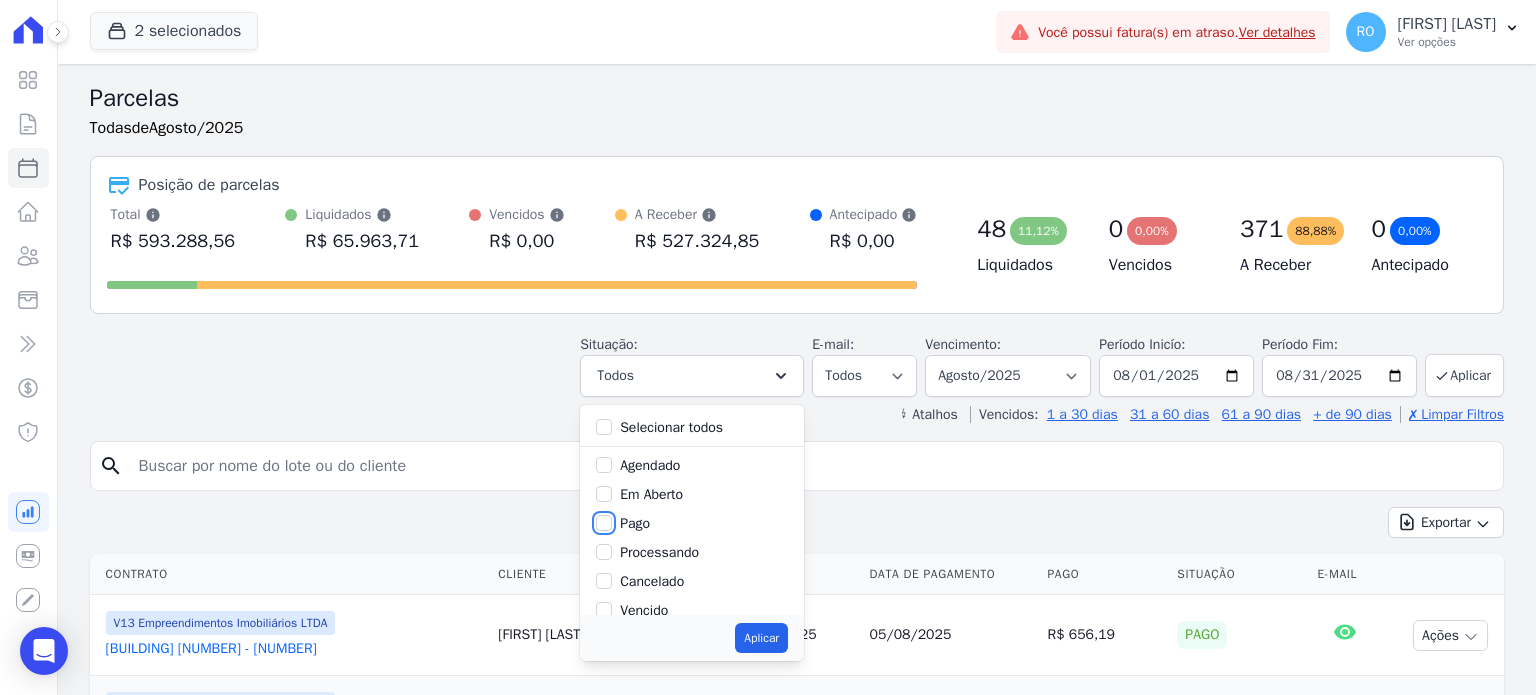 click on "Pago" at bounding box center (604, 523) 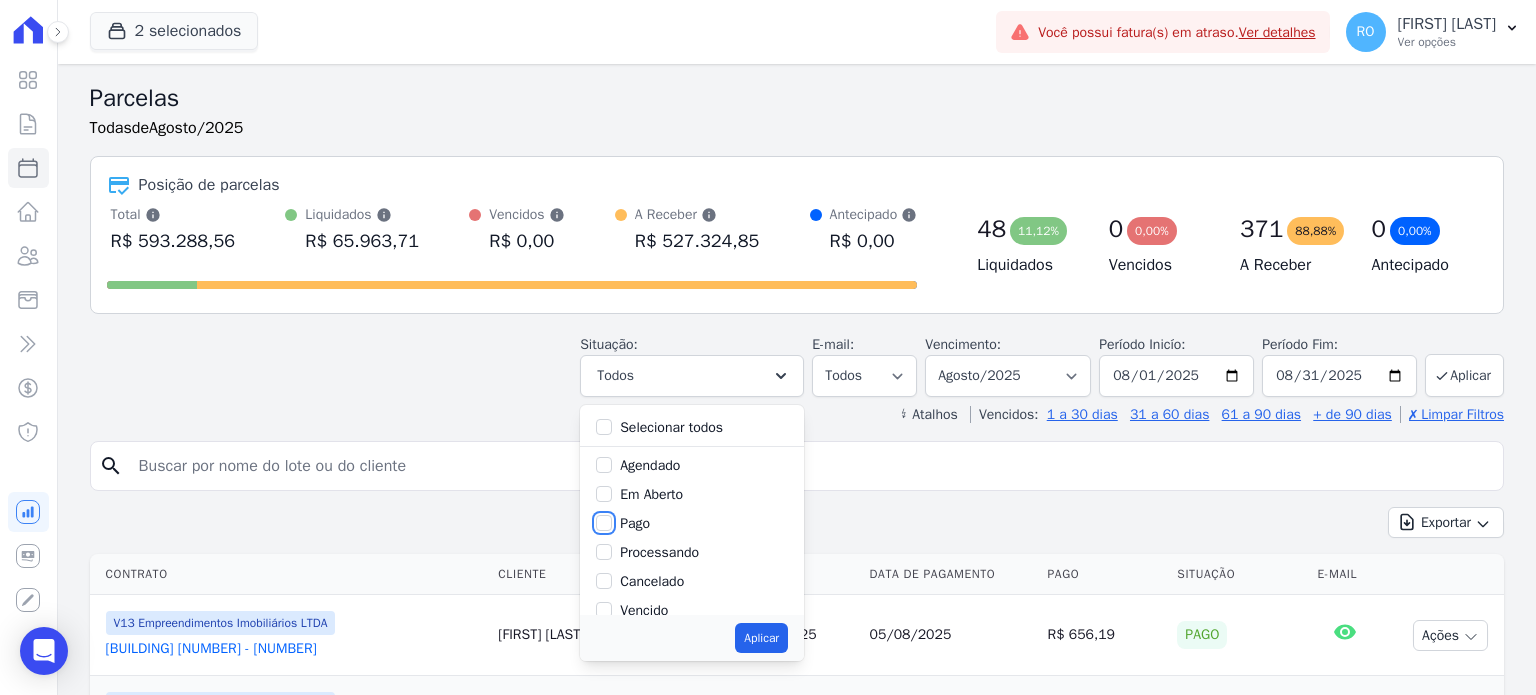 checkbox on "true" 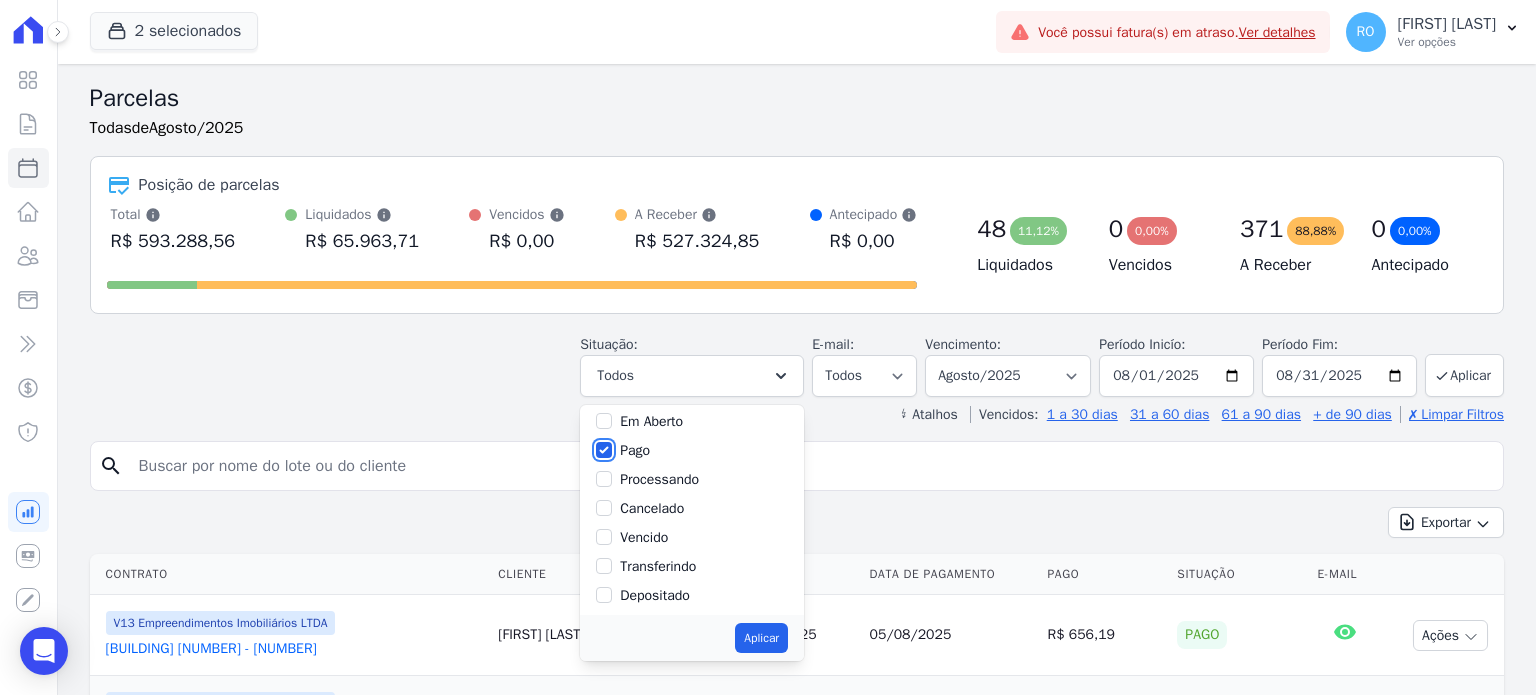 scroll, scrollTop: 100, scrollLeft: 0, axis: vertical 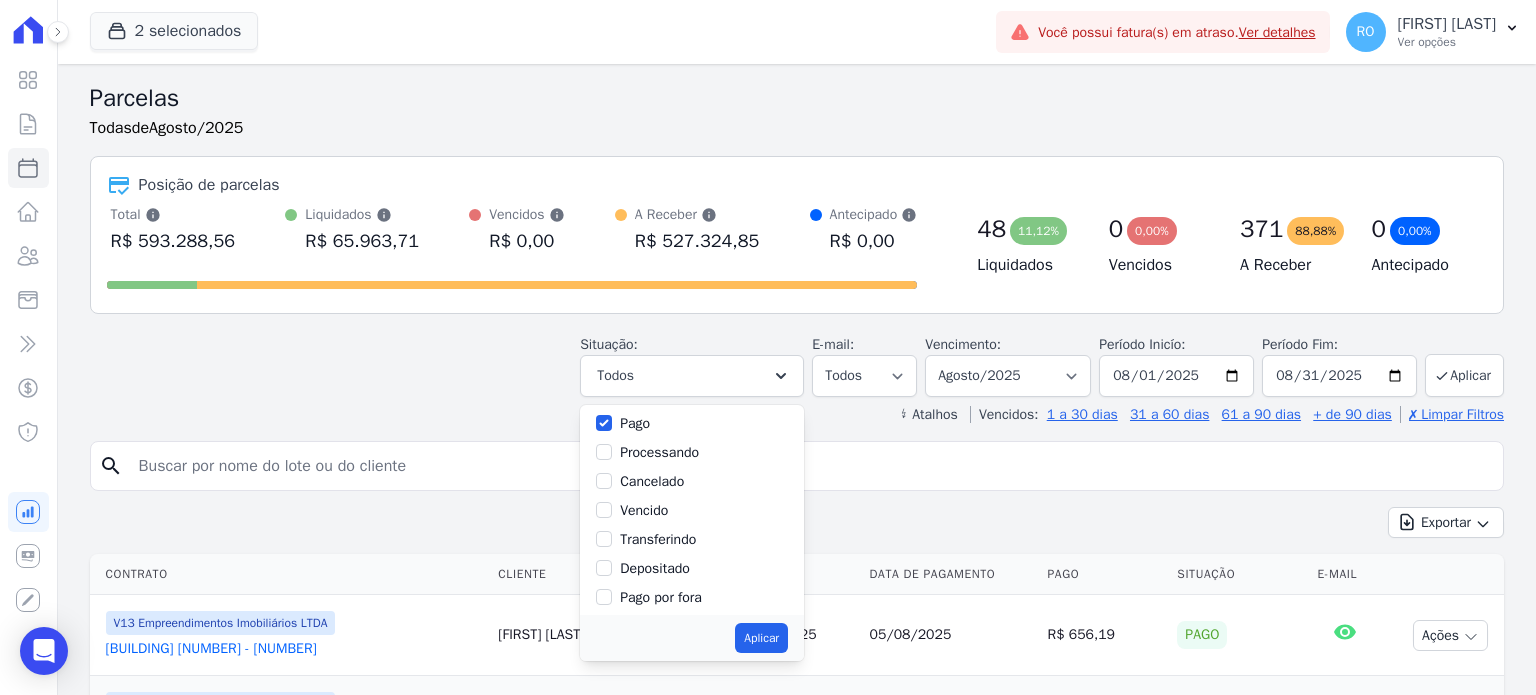 click on "Transferindo" at bounding box center (692, 539) 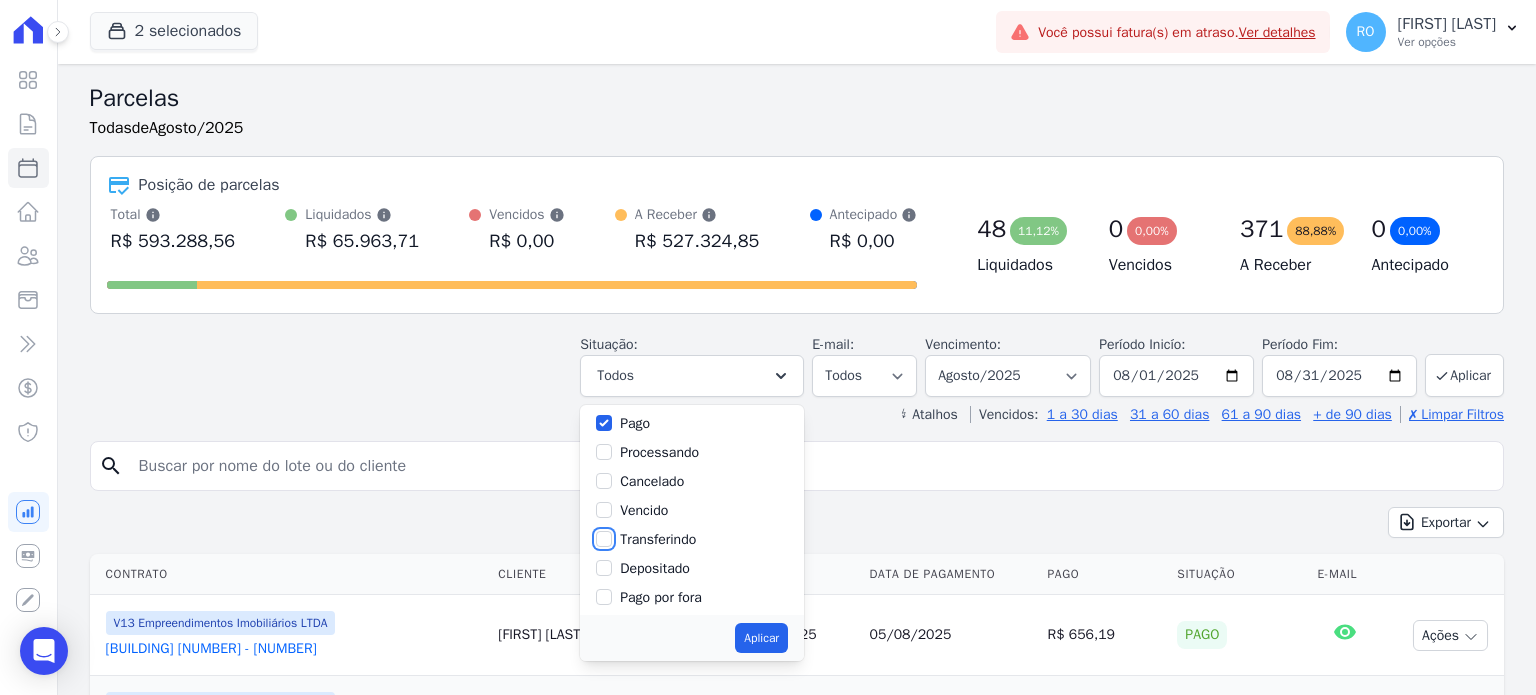 click on "Transferindo" at bounding box center (604, 539) 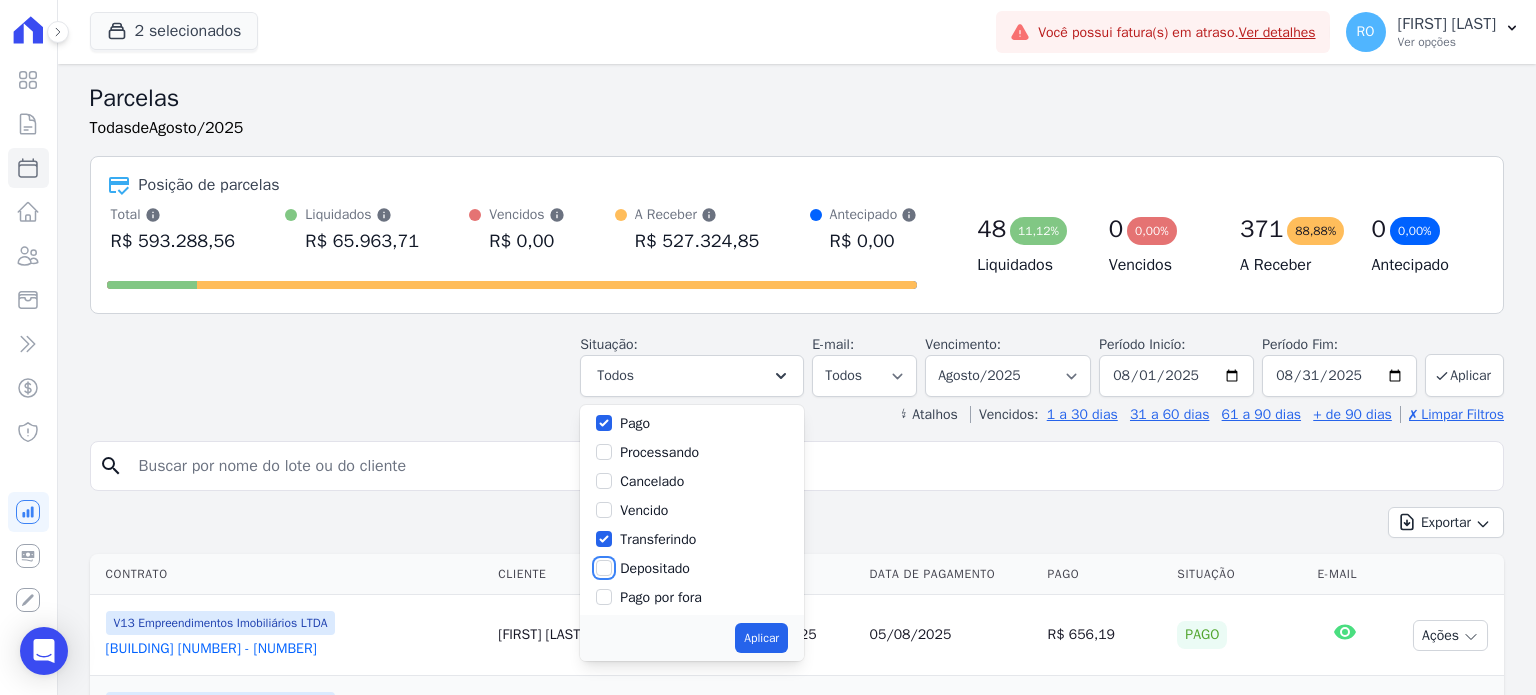 click on "Depositado" at bounding box center [604, 568] 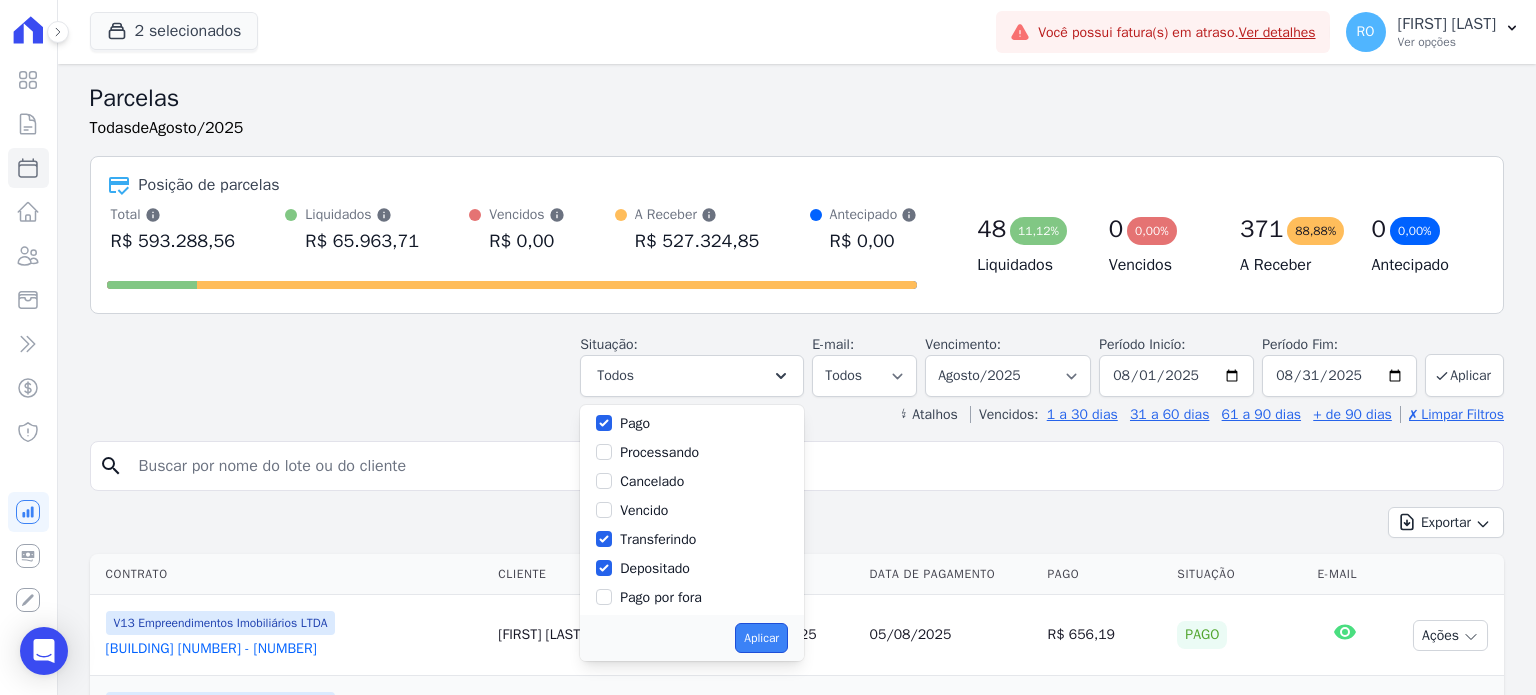 click on "Aplicar" at bounding box center [761, 638] 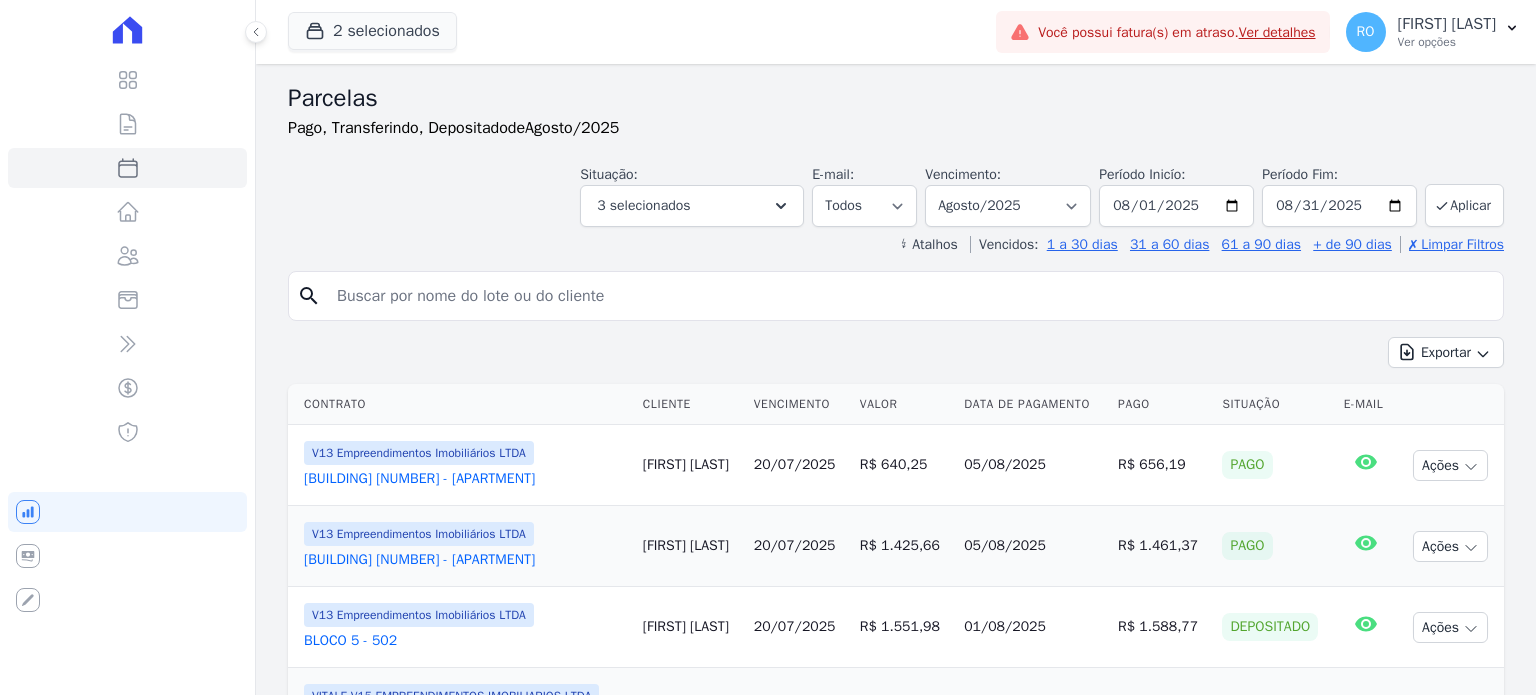 select 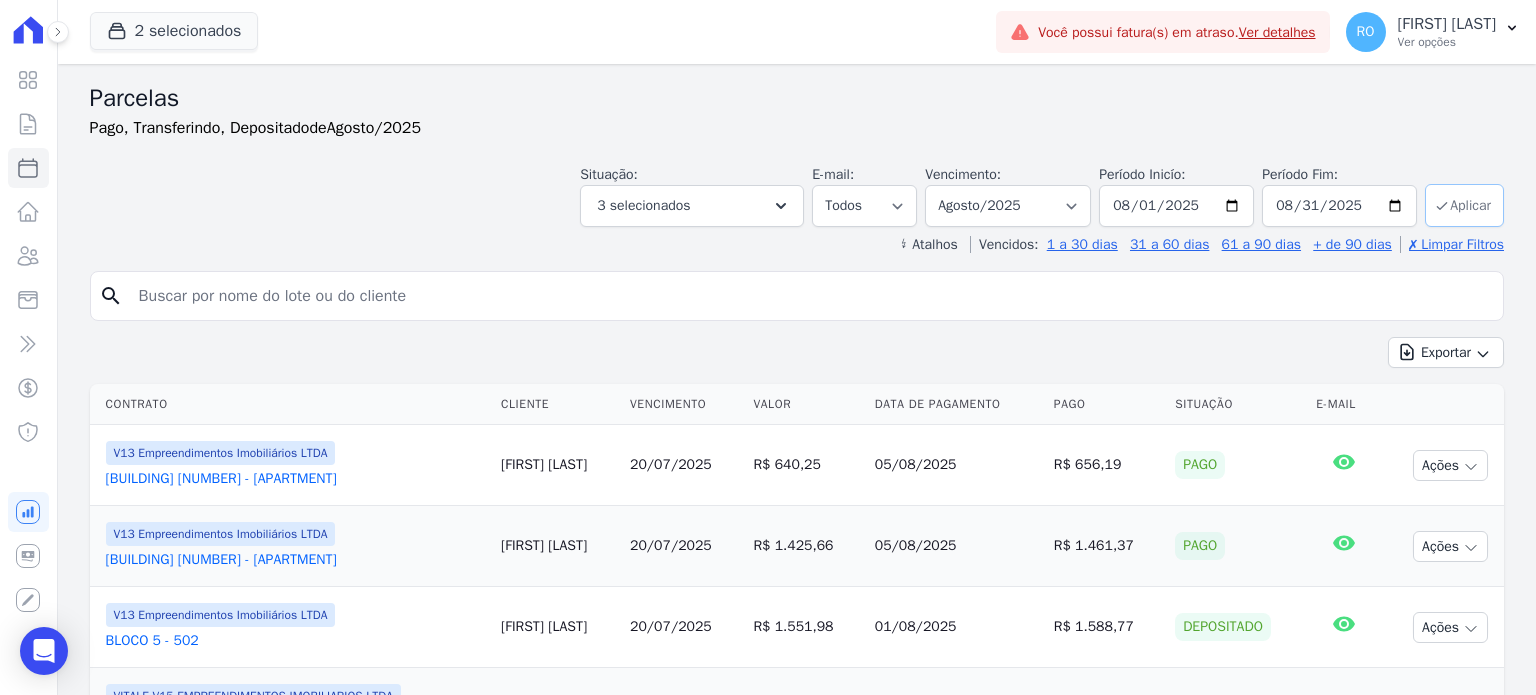 click on "Aplicar" at bounding box center [1464, 205] 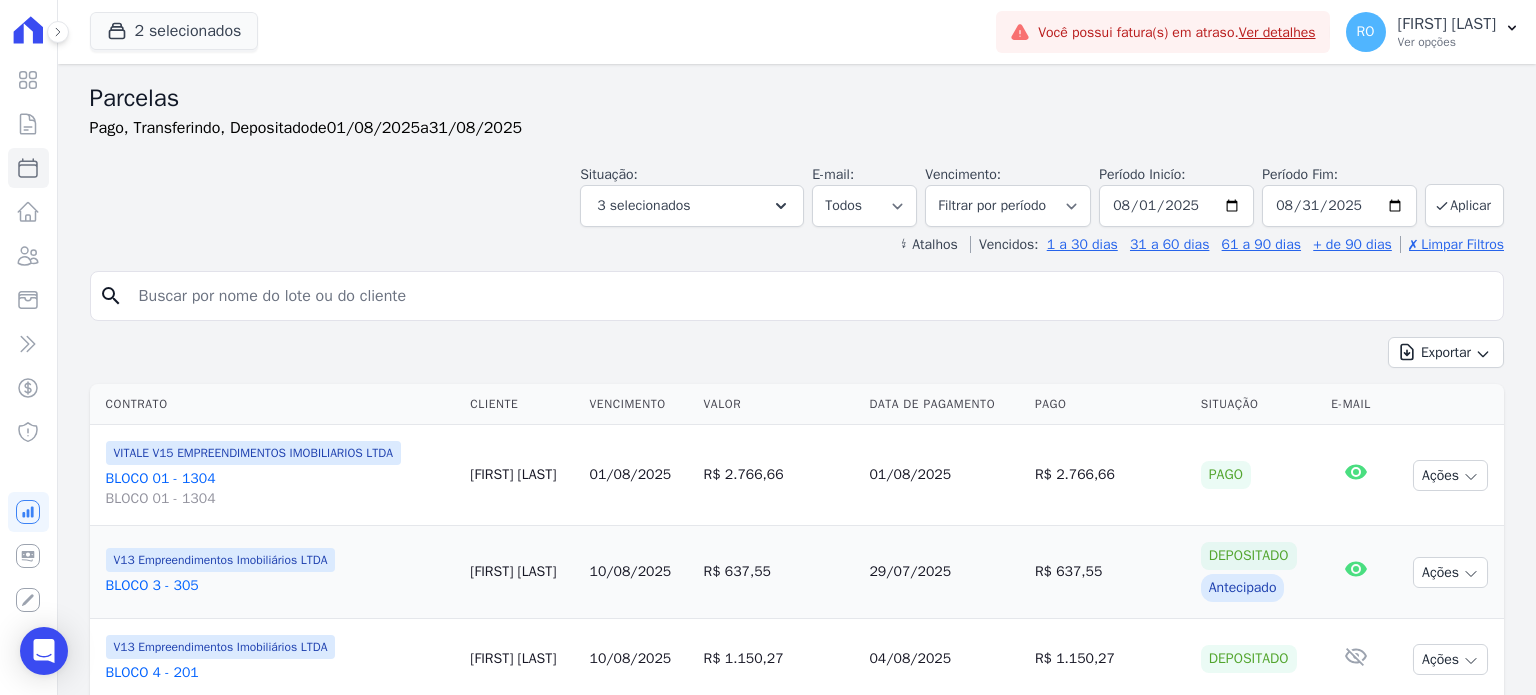select 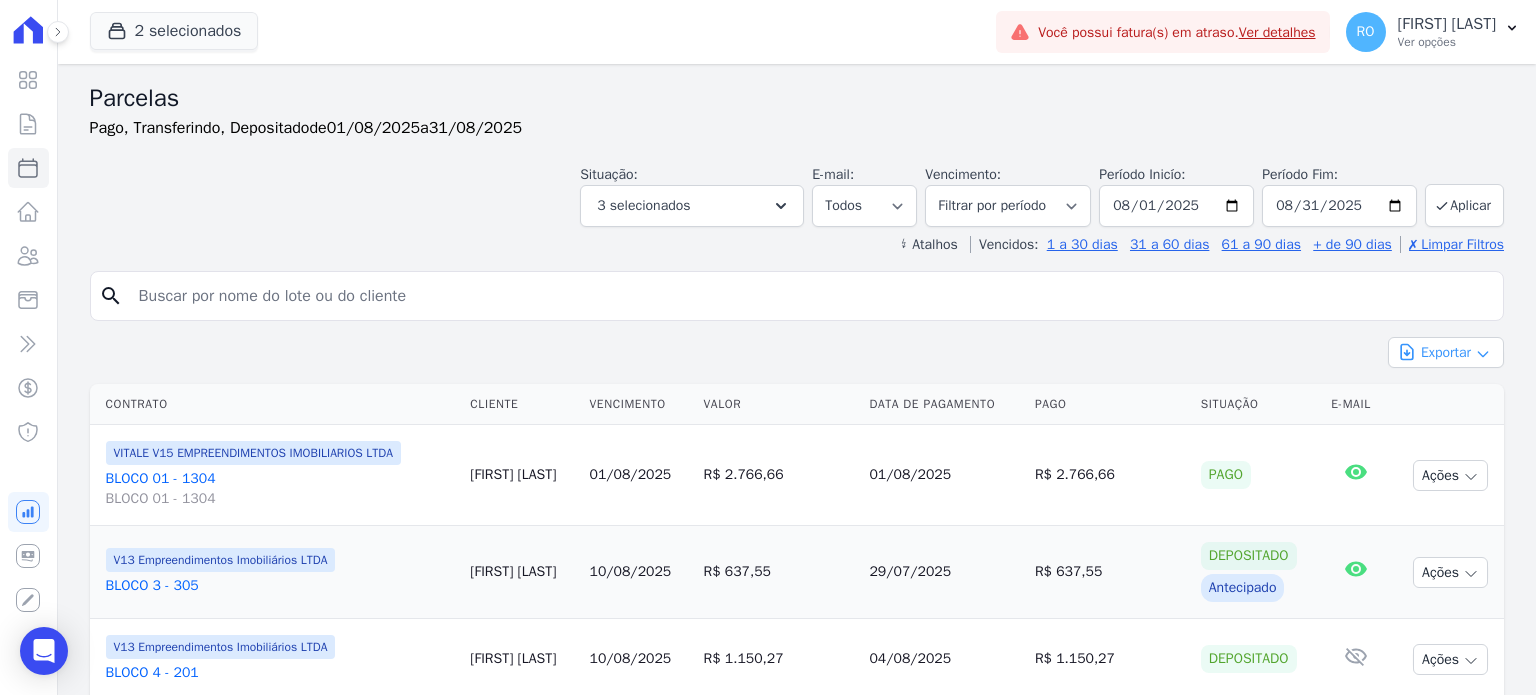 click on "Exportar" at bounding box center (1446, 352) 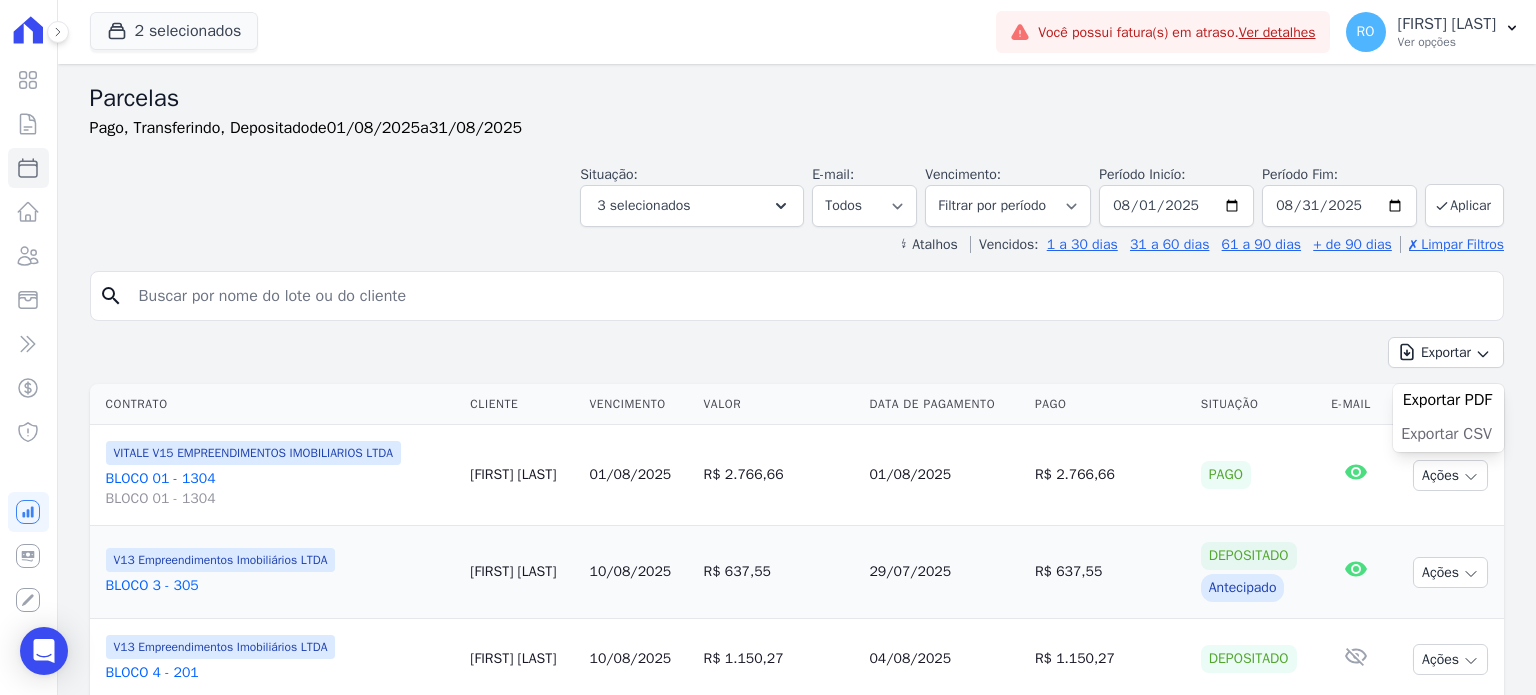 click on "Exportar CSV" at bounding box center [1446, 434] 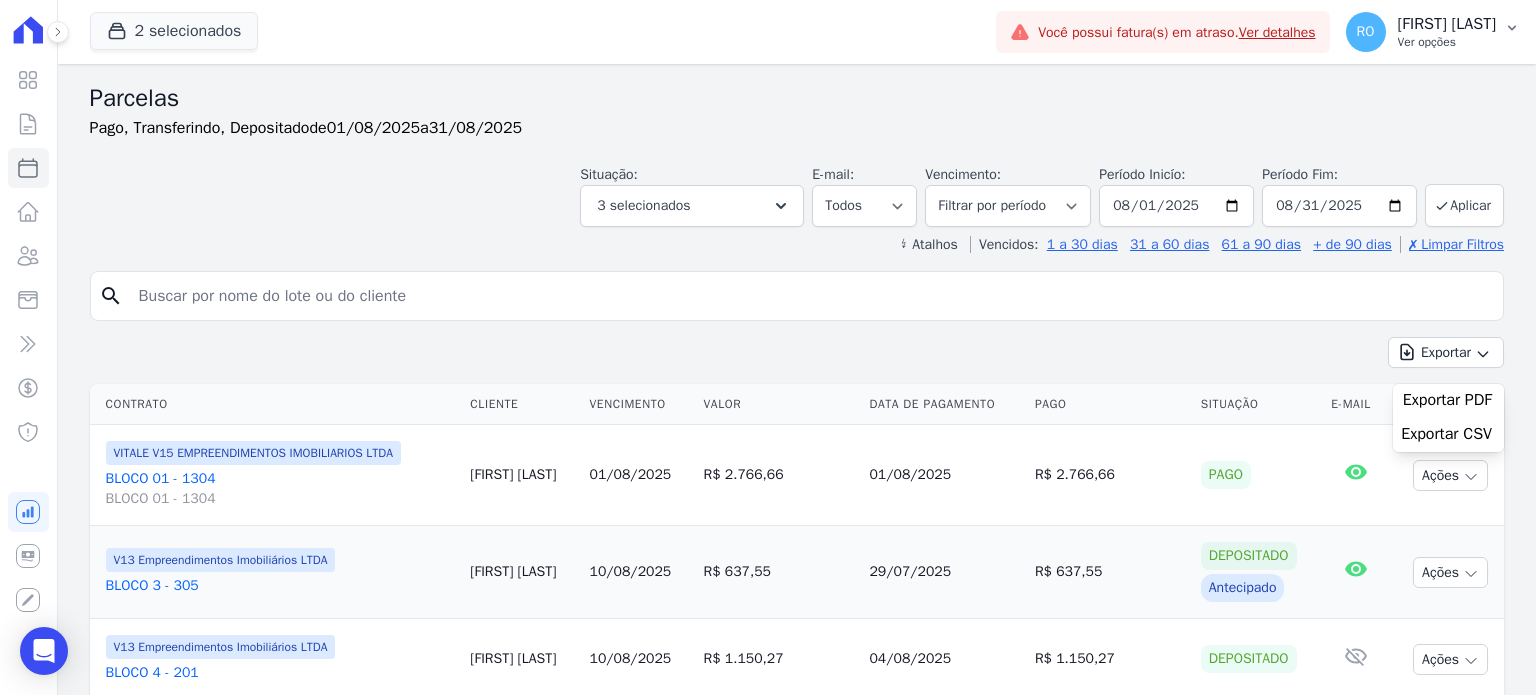click on "Ver opções" at bounding box center (1447, 42) 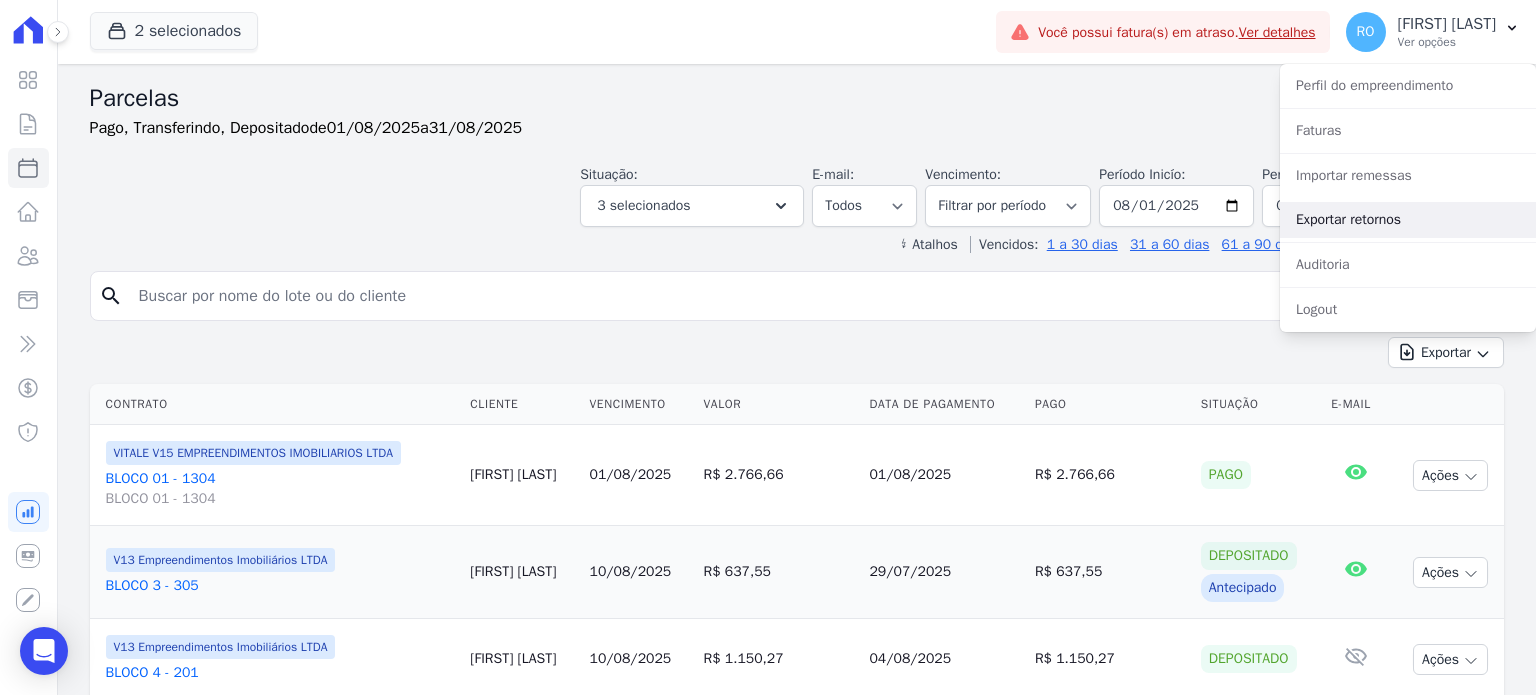 click on "Exportar retornos" at bounding box center [1408, 220] 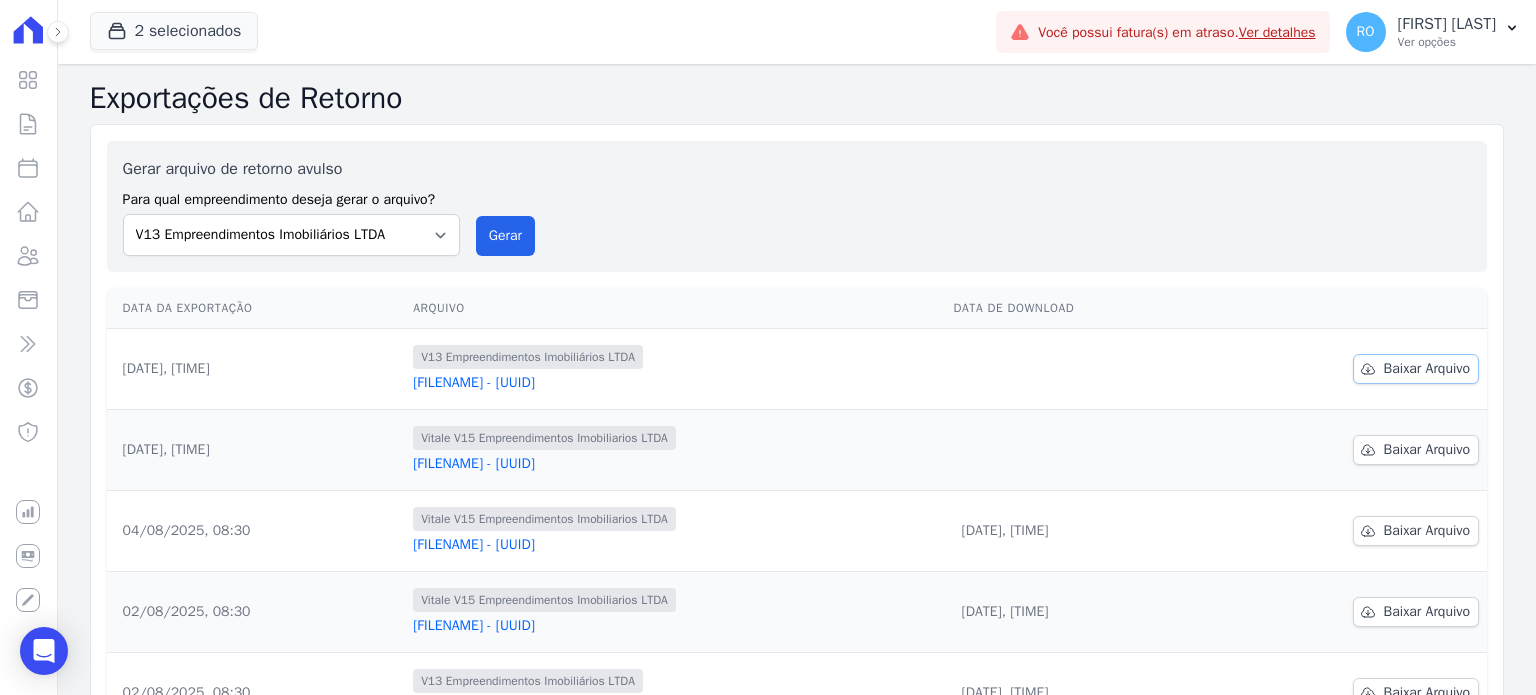 click on "Baixar Arquivo" at bounding box center (1427, 369) 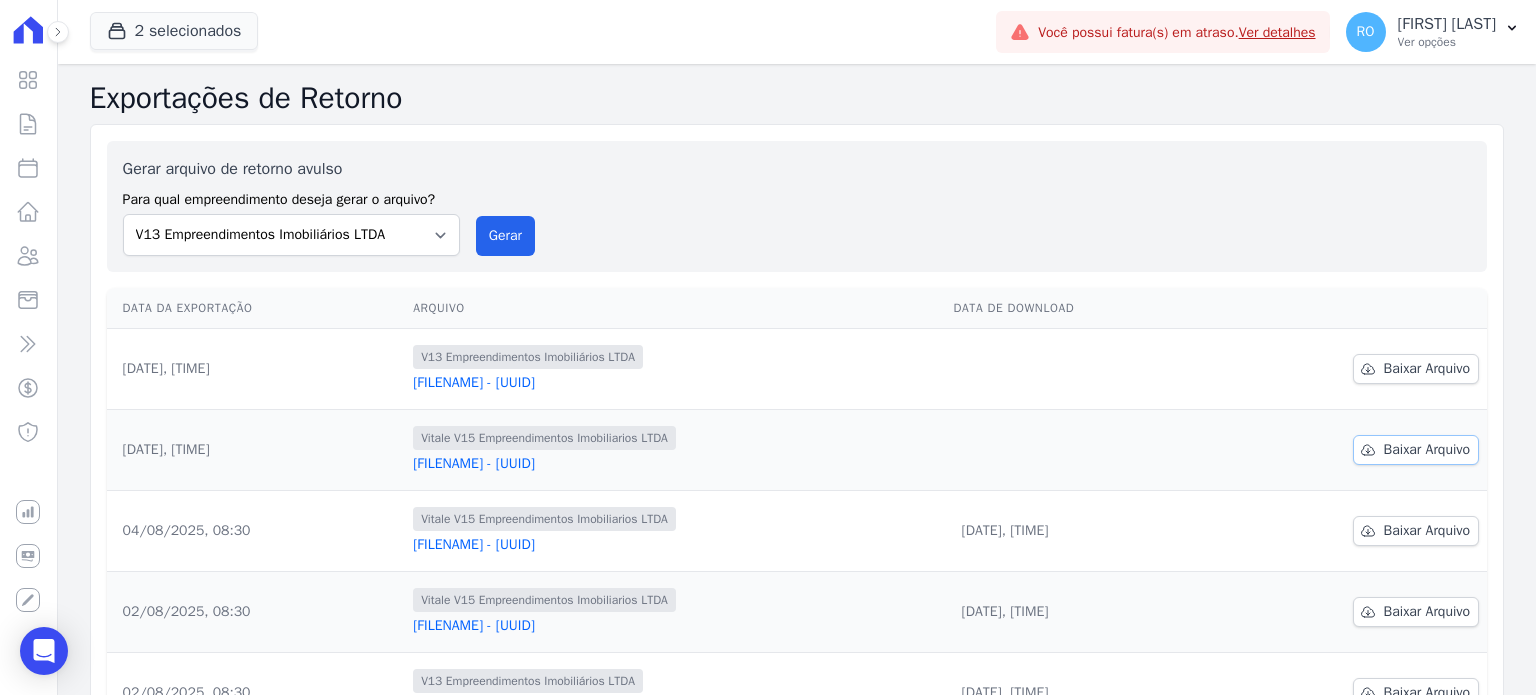 click on "Baixar Arquivo" at bounding box center [1427, 450] 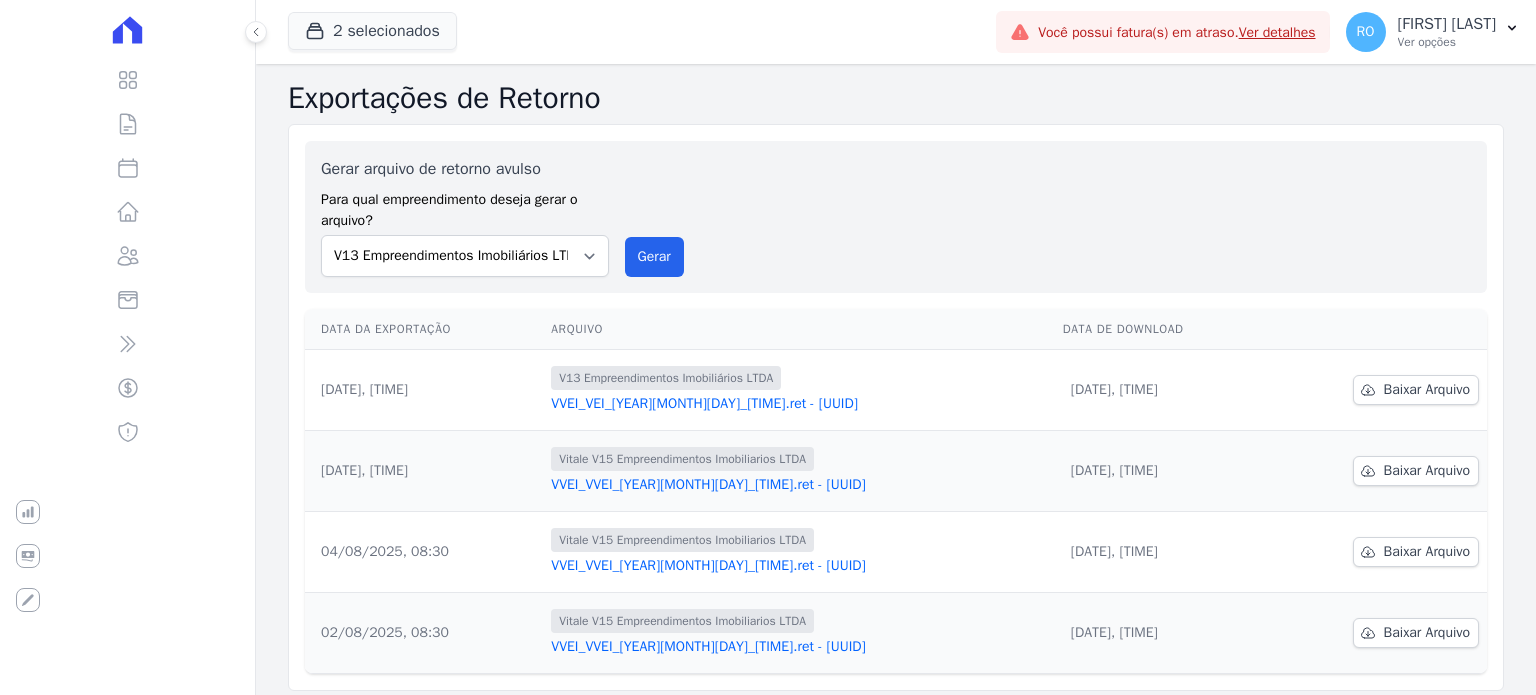scroll, scrollTop: 0, scrollLeft: 0, axis: both 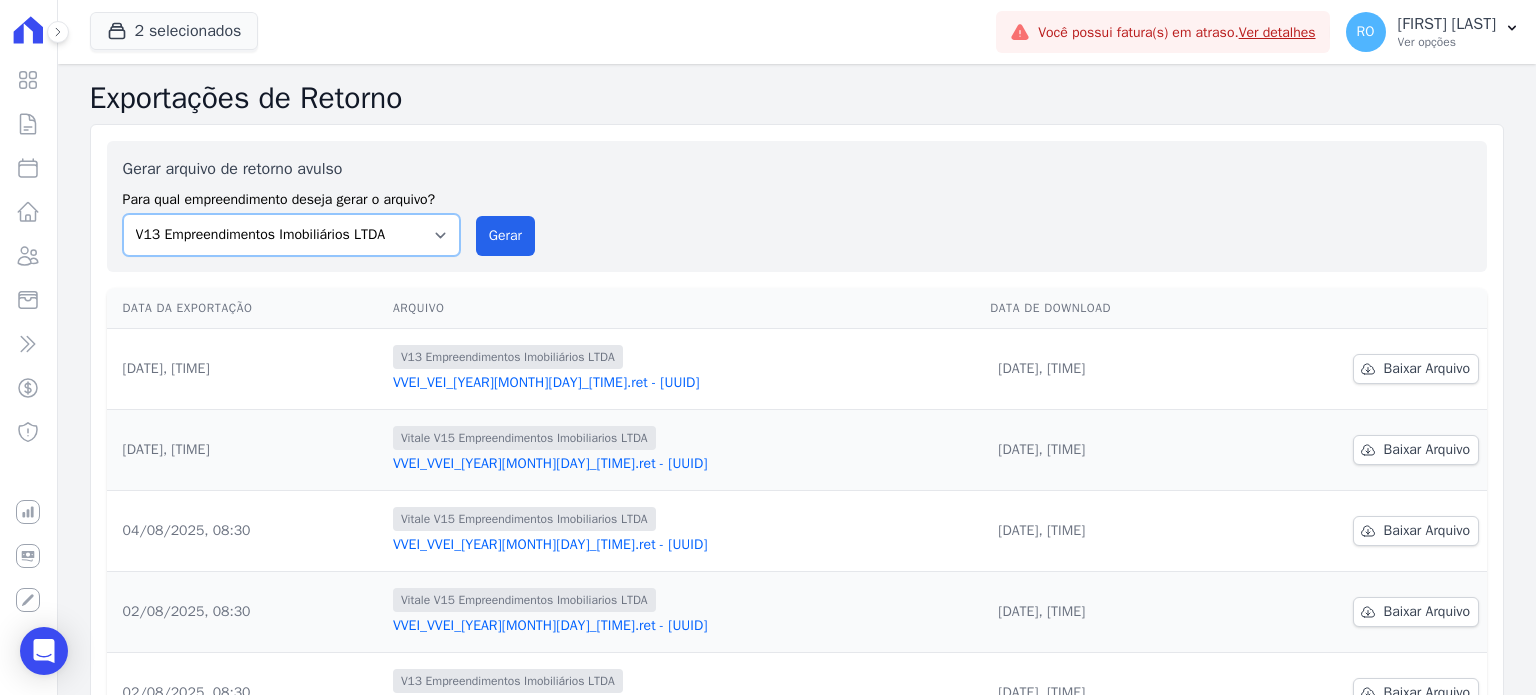 click on "Flow - V9 Empreendimentos Imobiliários LTDA.
On - V11 Empreendimentos Imobiliários LTDA
V13 Empreendimentos Imobiliários LTDA
V6 Empreendimentos Imobiliários LTDA.
V9 Empreendimentos Imobiliários LTDA.
VITALE V15 EMPREENDIMENTOS IMOBILIARIOS LTDA" at bounding box center (291, 235) 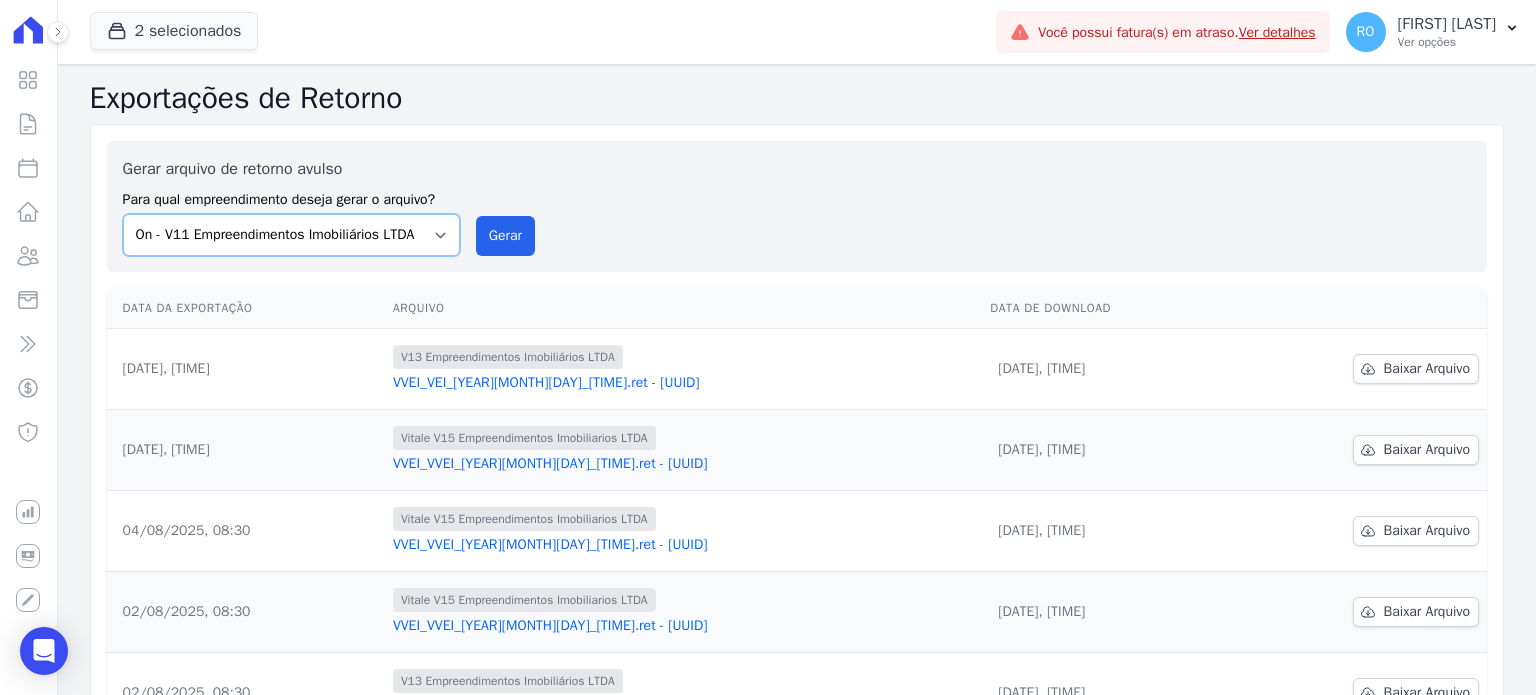 click on "Flow - V9 Empreendimentos Imobiliários LTDA.
On - V11 Empreendimentos Imobiliários LTDA
V13 Empreendimentos Imobiliários LTDA
V6 Empreendimentos Imobiliários LTDA.
V9 Empreendimentos Imobiliários LTDA.
VITALE V15 EMPREENDIMENTOS IMOBILIARIOS LTDA" at bounding box center (291, 235) 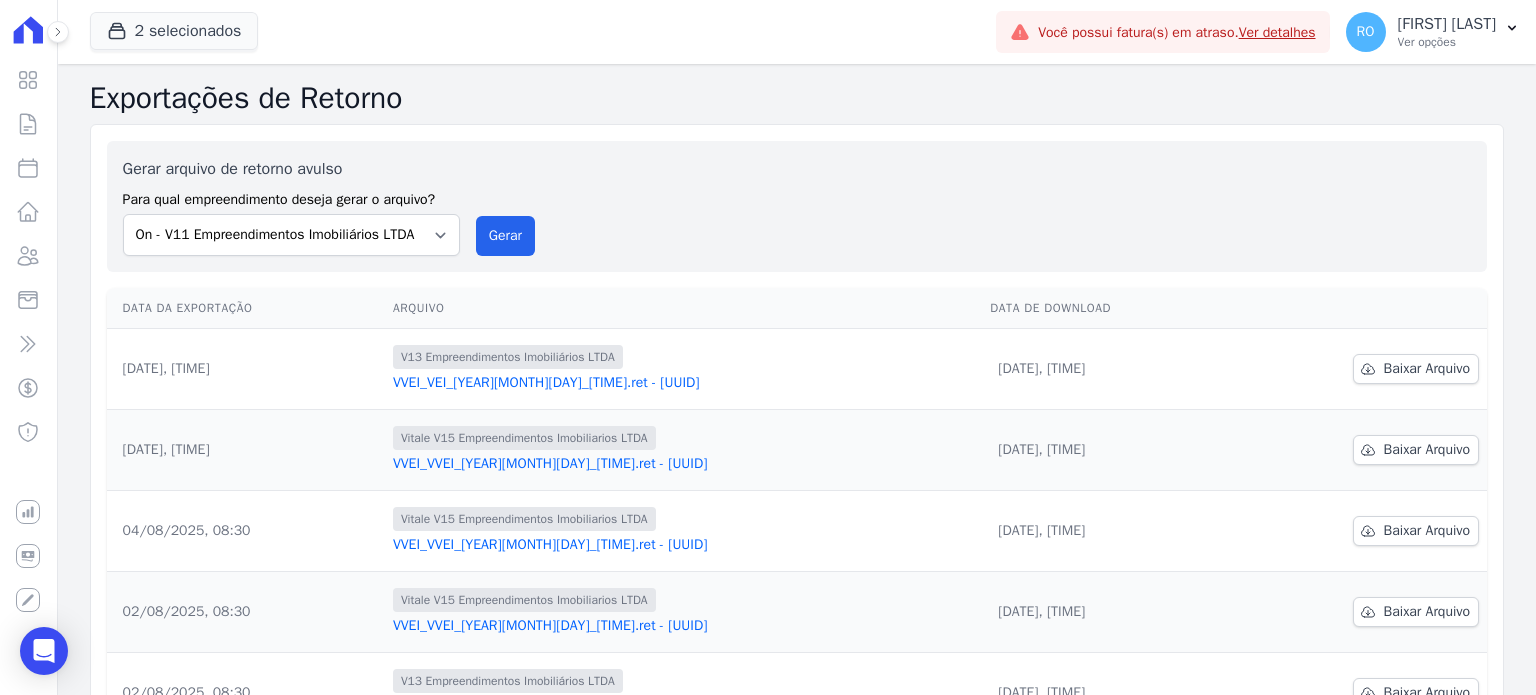 click on "Gerar arquivo de retorno avulso
Para qual empreendimento deseja gerar o arquivo?
Flow - V9 Empreendimentos Imobiliários LTDA.
On - V11 Empreendimentos Imobiliários LTDA
V13 Empreendimentos Imobiliários LTDA
V6 Empreendimentos Imobiliários LTDA.
V9 Empreendimentos Imobiliários LTDA.
VITALE V15 EMPREENDIMENTOS IMOBILIARIOS LTDA
Gerar" at bounding box center [797, 206] 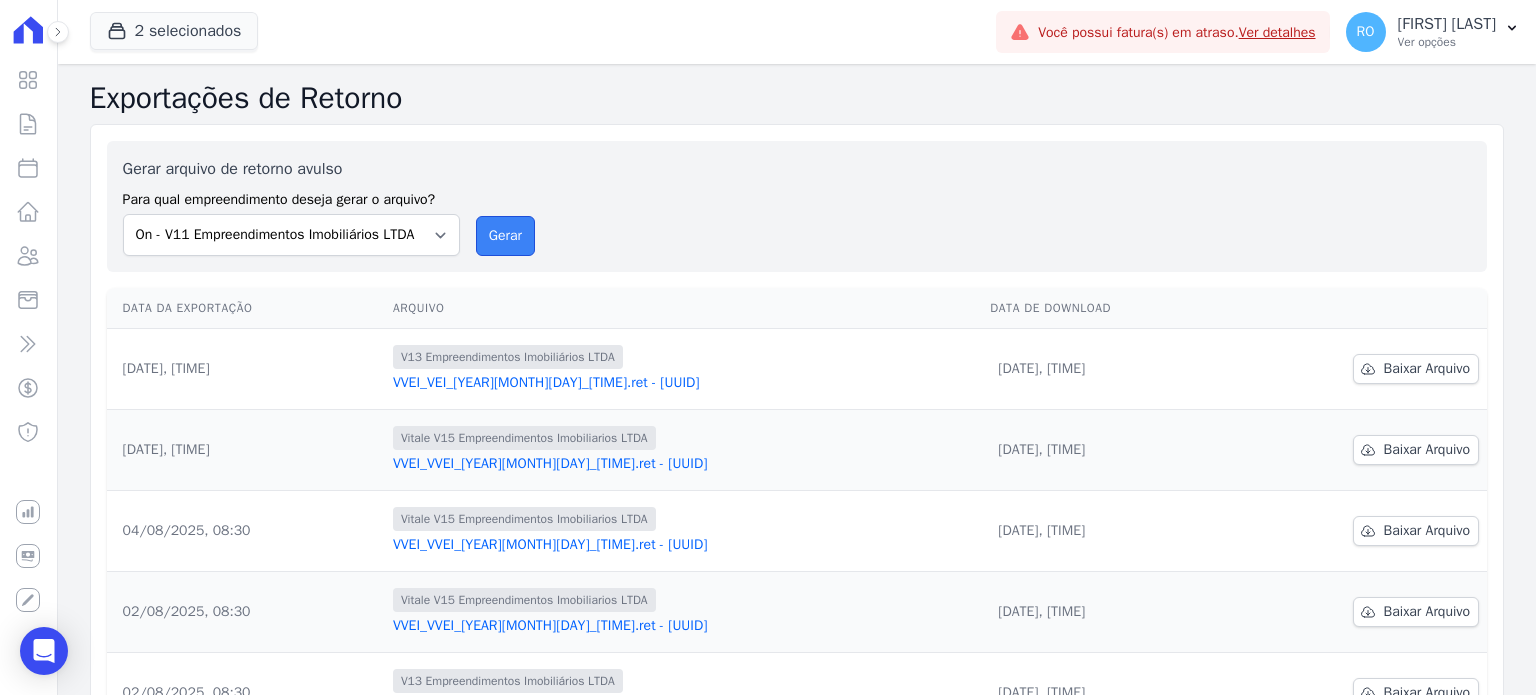 click on "Gerar" at bounding box center (505, 236) 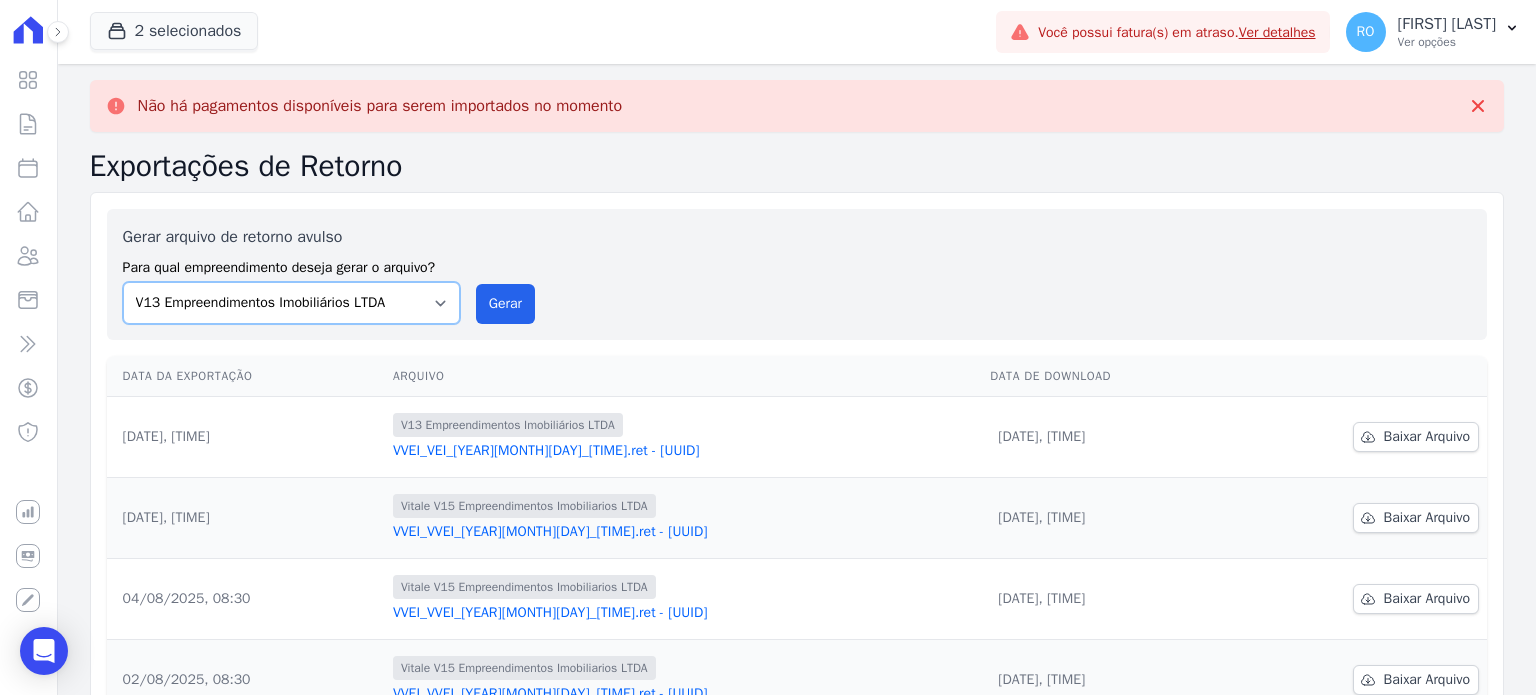 click on "Flow - V9 Empreendimentos Imobiliários LTDA.
On - V11 Empreendimentos Imobiliários LTDA
V13 Empreendimentos Imobiliários LTDA
V6 Empreendimentos Imobiliários LTDA.
V9 Empreendimentos Imobiliários LTDA.
VITALE V15 EMPREENDIMENTOS IMOBILIARIOS LTDA" at bounding box center (291, 303) 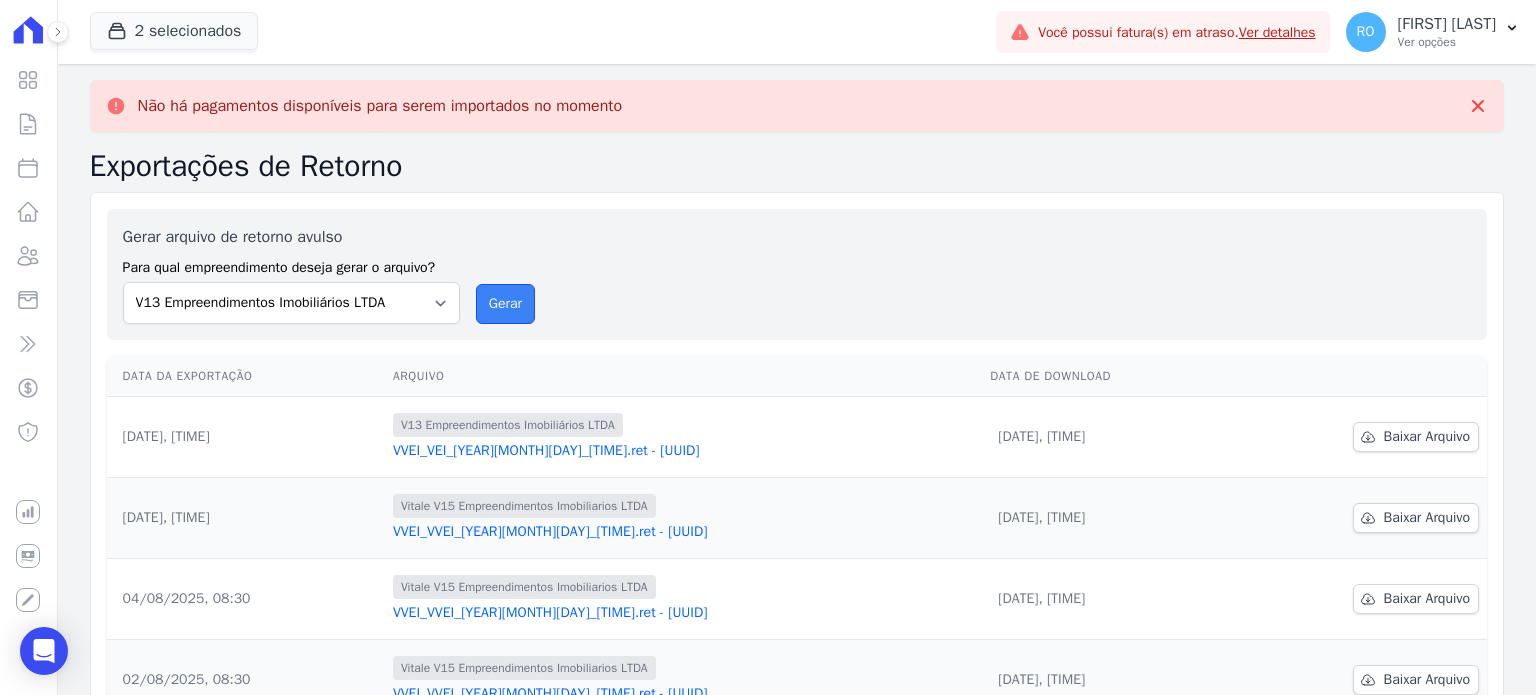 click on "Gerar" at bounding box center [505, 304] 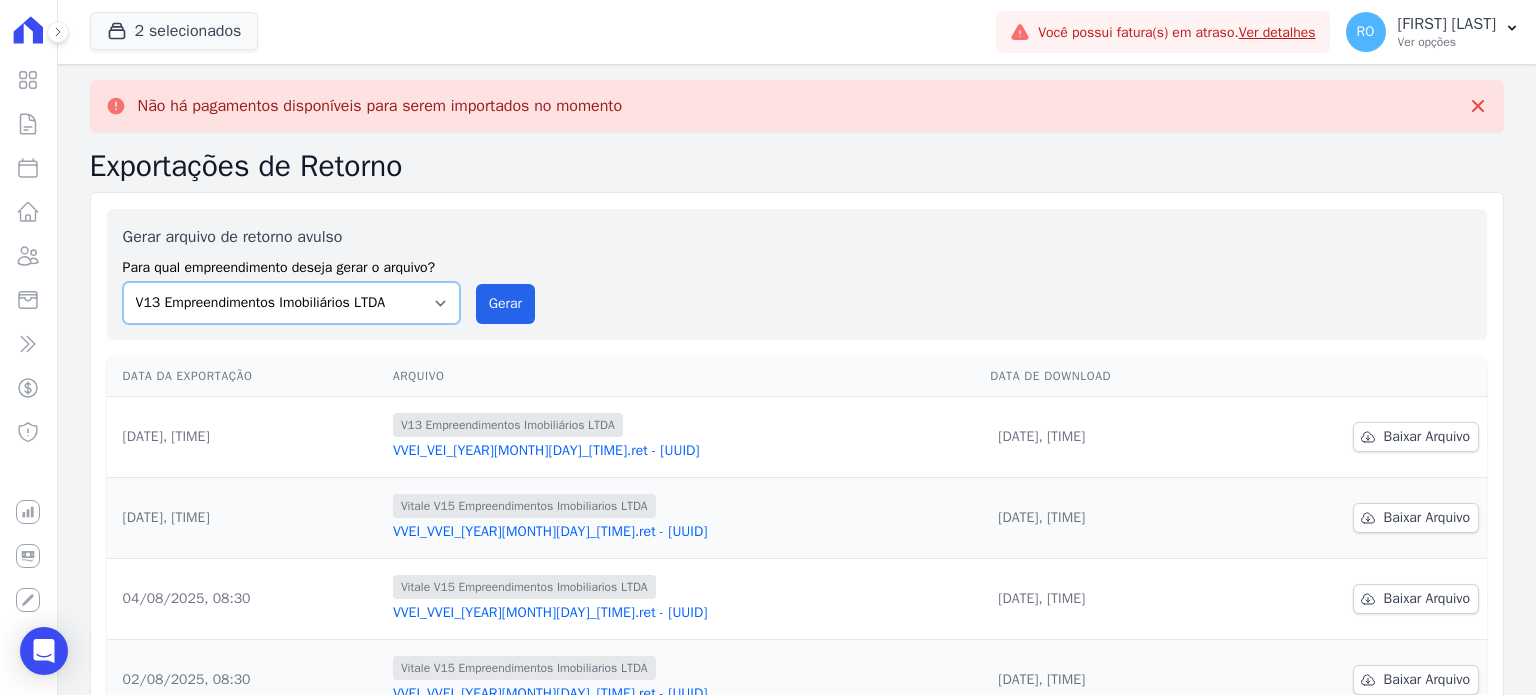 click on "Flow - V9 Empreendimentos Imobiliários LTDA.
On - V11 Empreendimentos Imobiliários LTDA
V13 Empreendimentos Imobiliários LTDA
V6 Empreendimentos Imobiliários LTDA.
V9 Empreendimentos Imobiliários LTDA.
VITALE V15 EMPREENDIMENTOS IMOBILIARIOS LTDA" at bounding box center (291, 303) 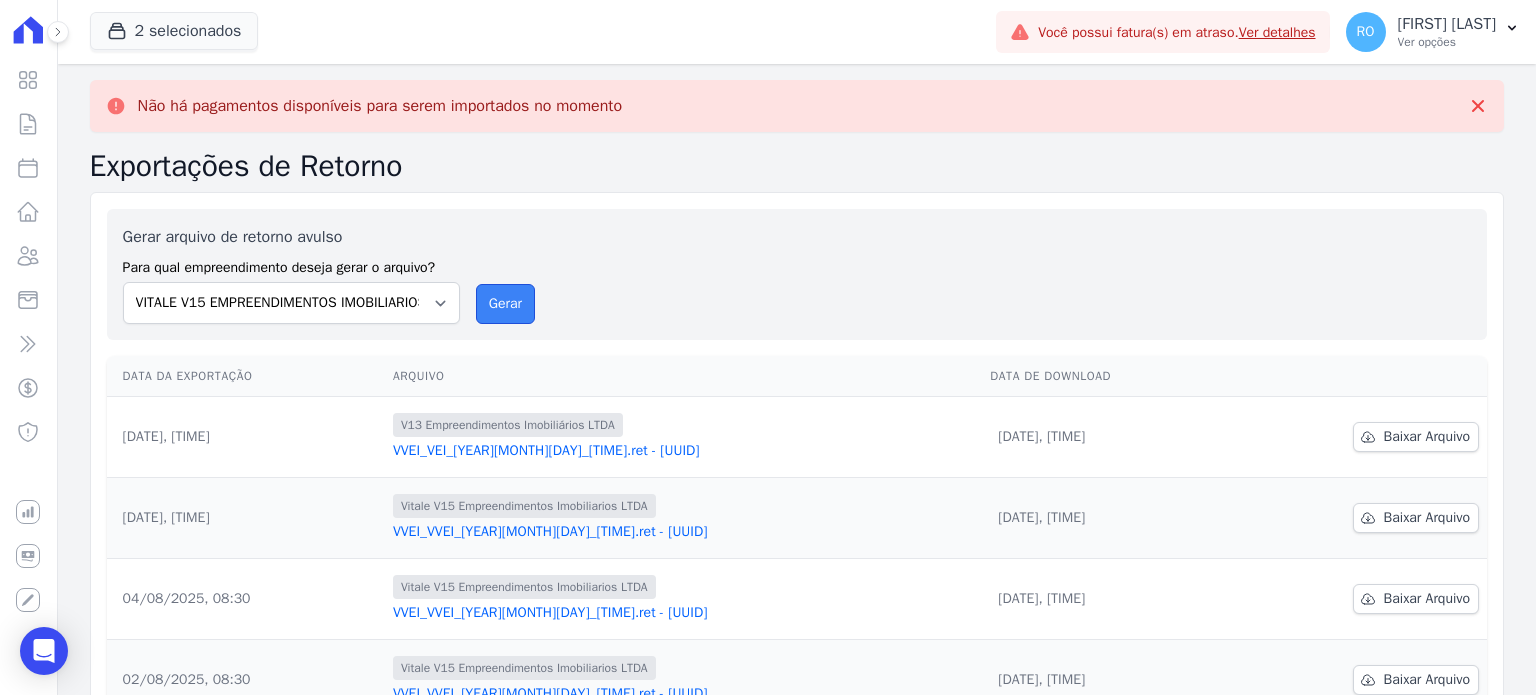 click on "Gerar" at bounding box center [505, 304] 